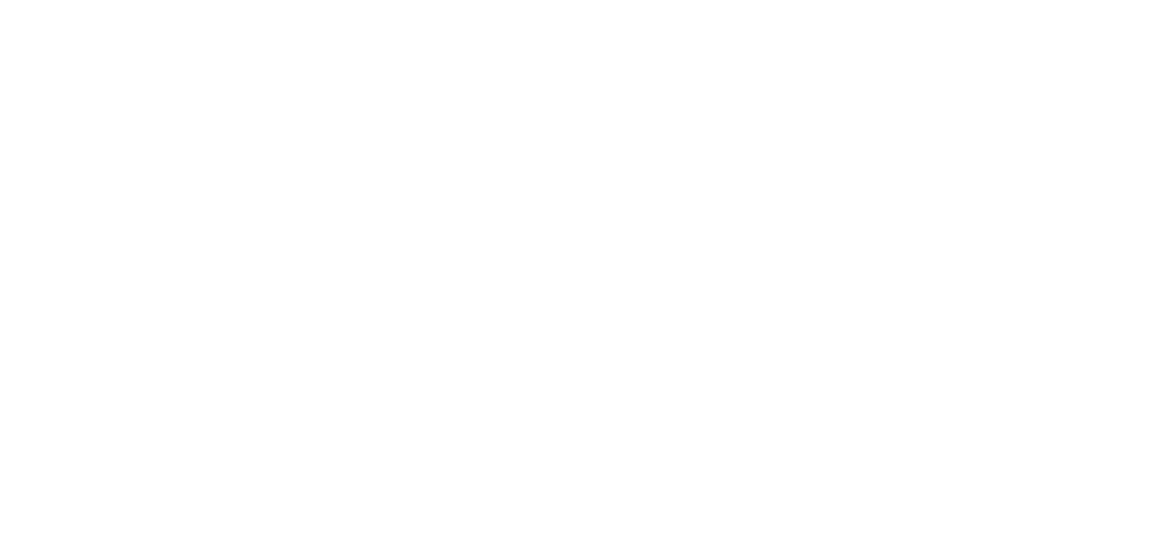 scroll, scrollTop: 0, scrollLeft: 0, axis: both 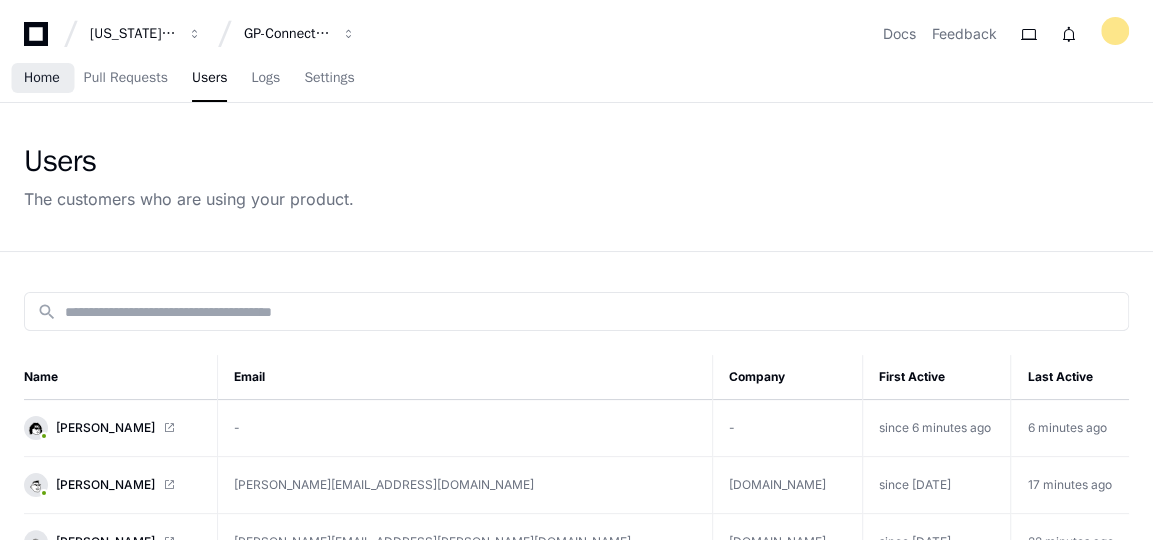 click on "Home" at bounding box center (42, 78) 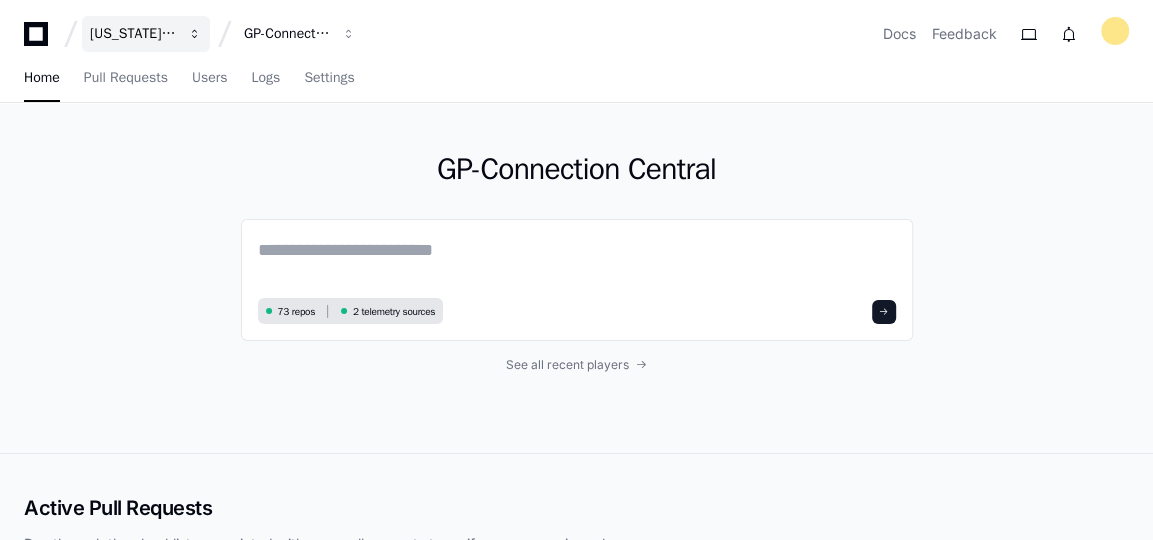 click at bounding box center (195, 34) 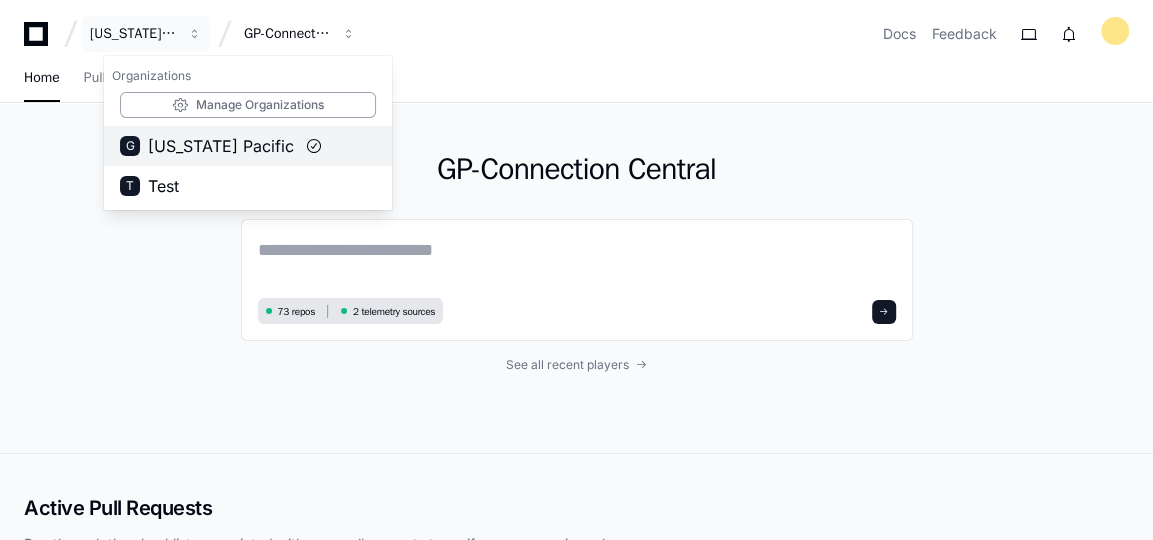 click on "[US_STATE] Pacific" at bounding box center (221, 146) 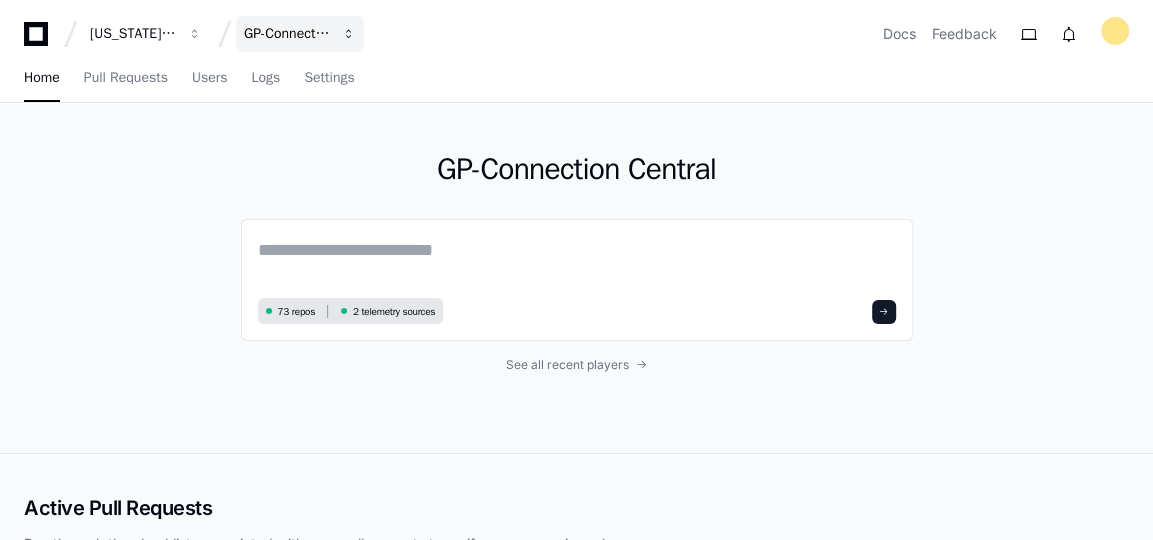 click at bounding box center (195, 34) 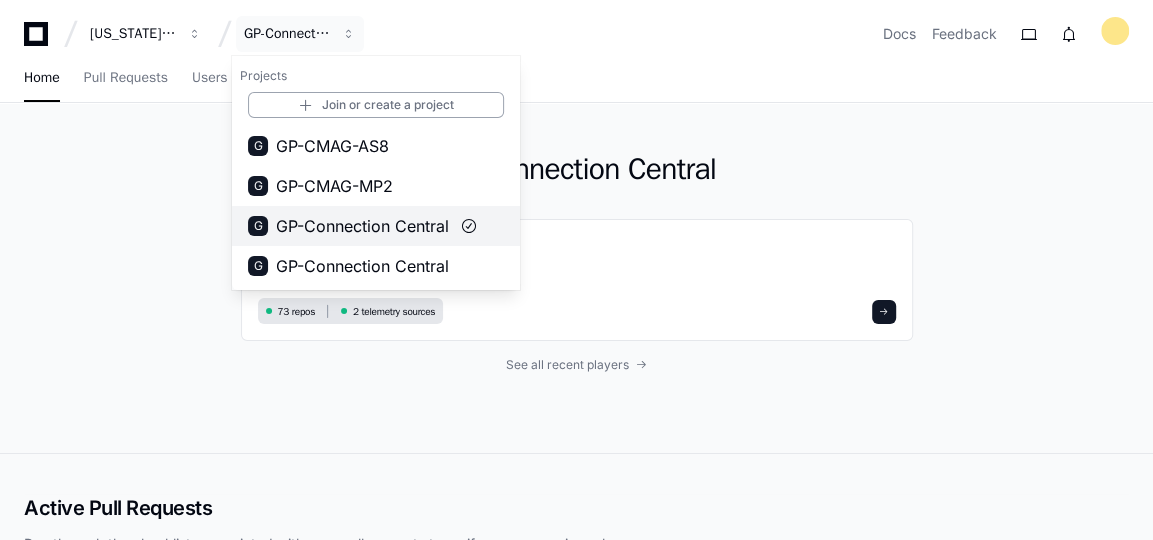 click on "GP-Connection Central" at bounding box center (362, 226) 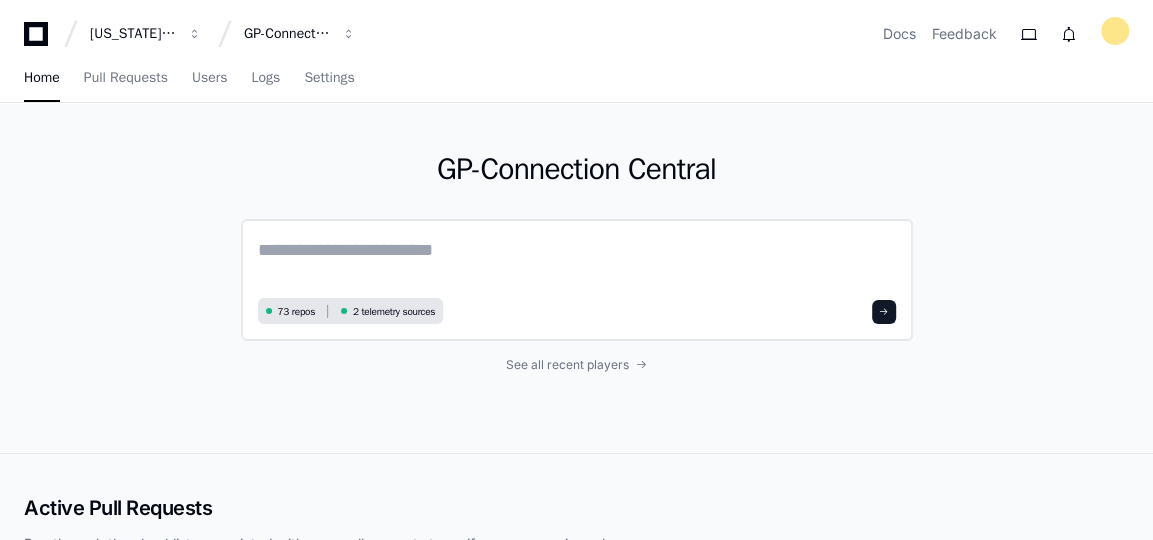 click 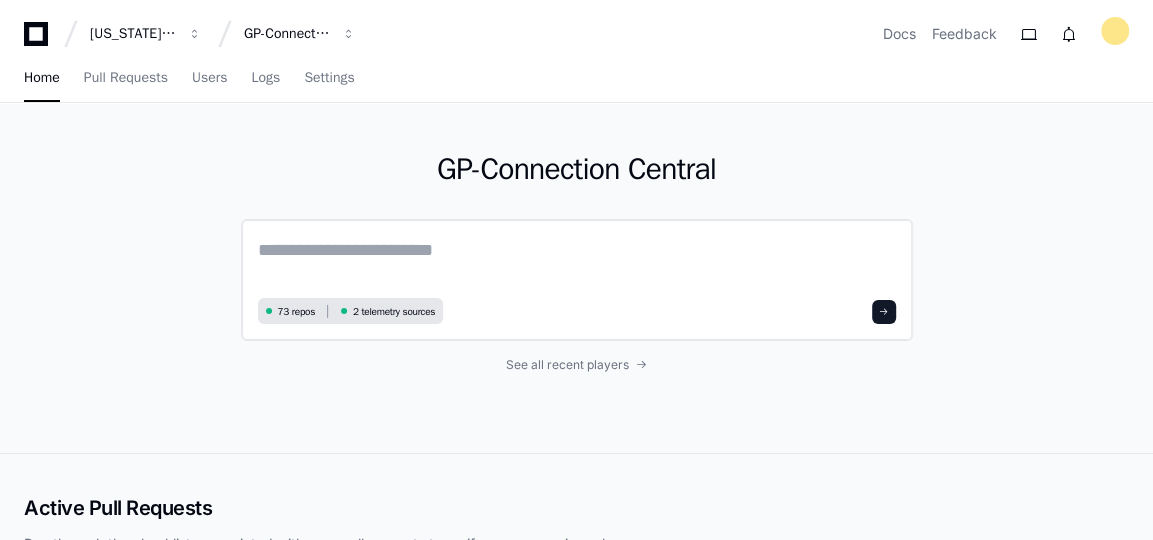 click 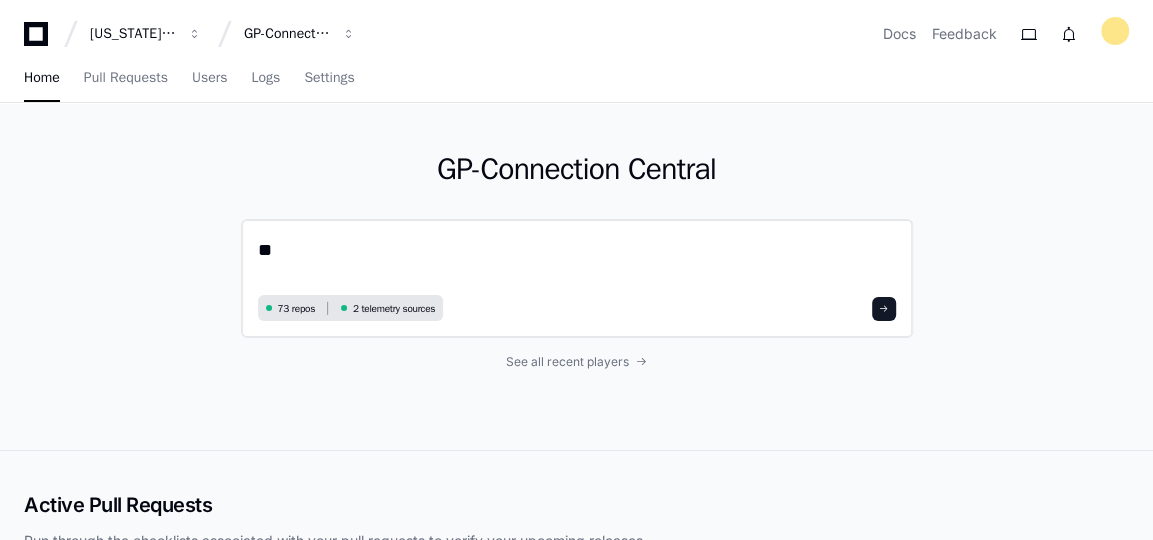 type on "*" 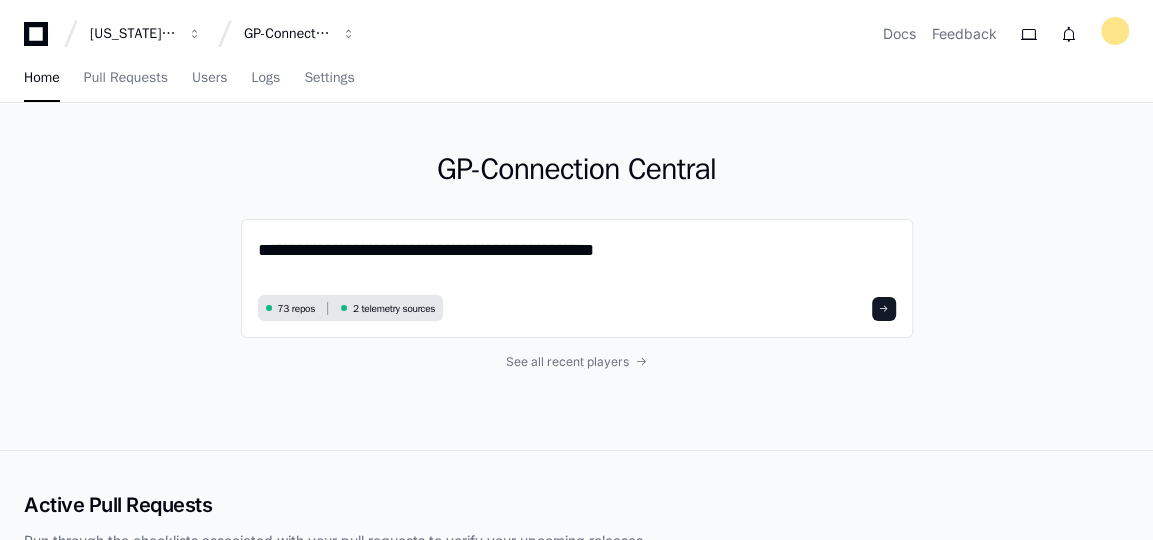 type on "**********" 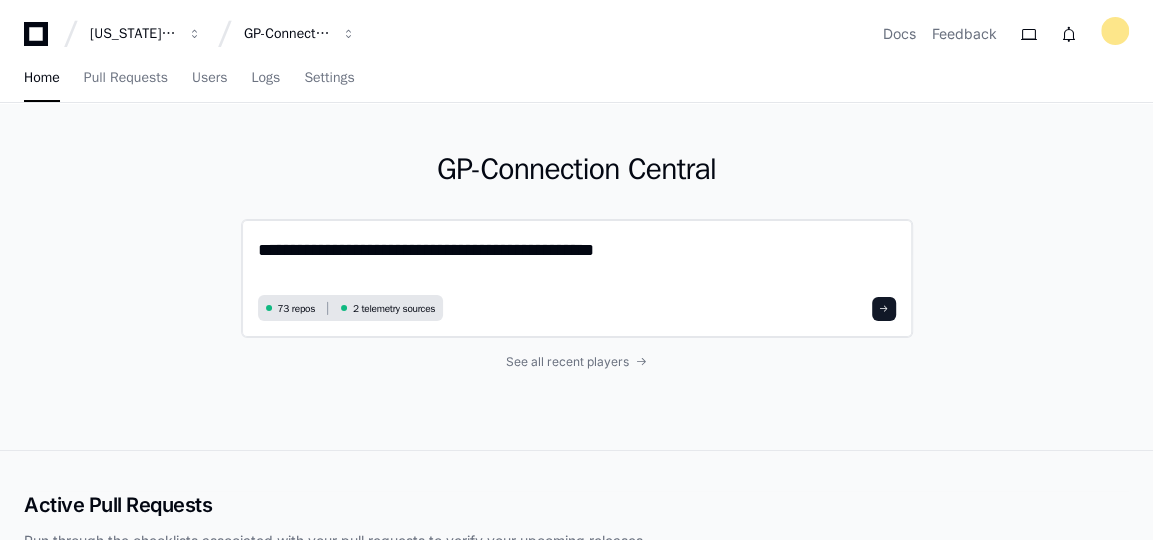 click 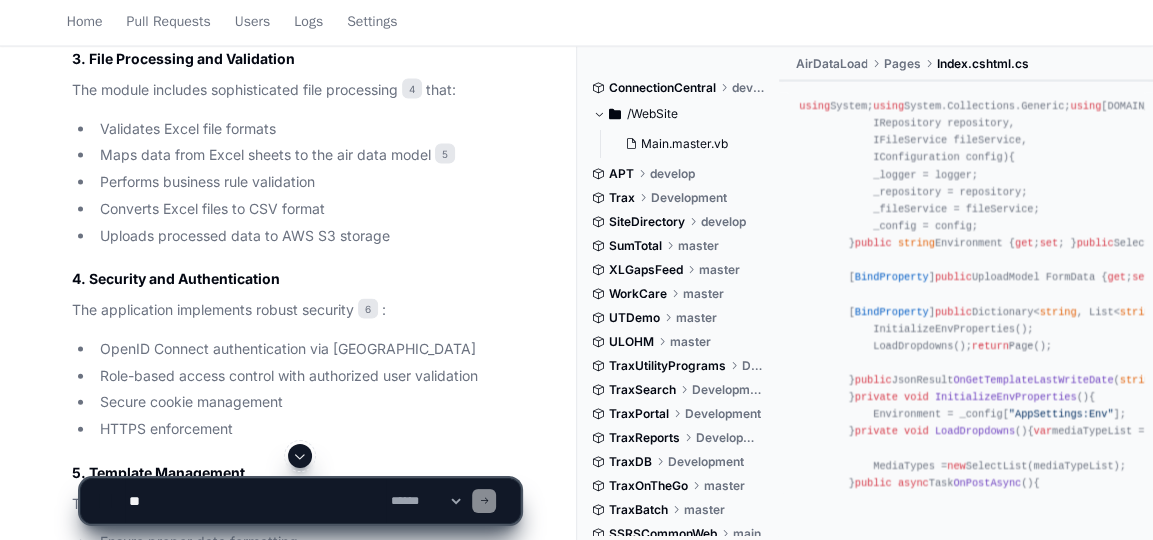 scroll, scrollTop: 2181, scrollLeft: 0, axis: vertical 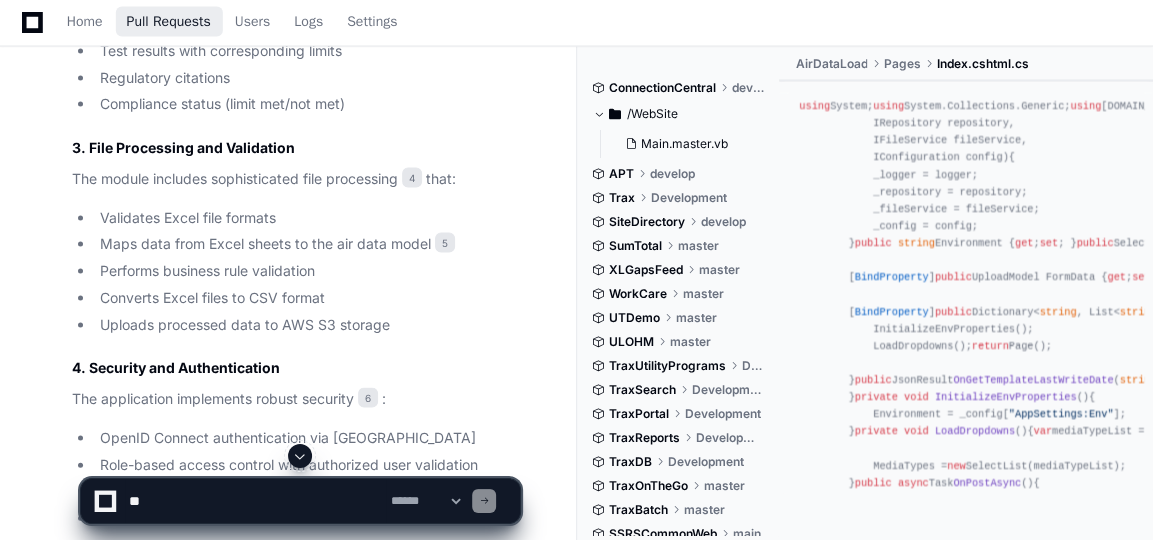 click on "Pull Requests" at bounding box center (169, 22) 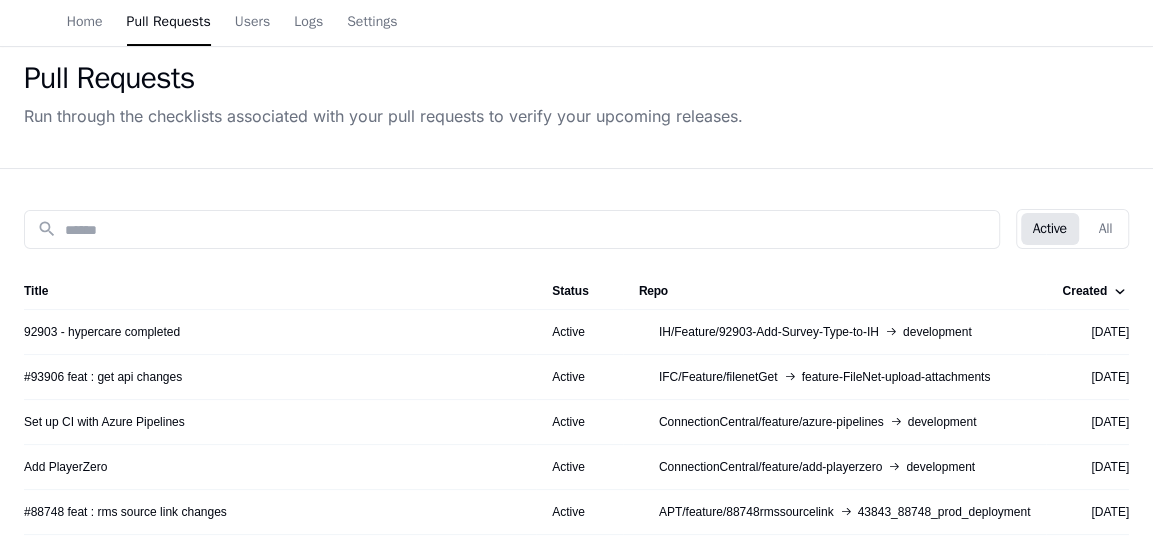 scroll, scrollTop: 83, scrollLeft: 0, axis: vertical 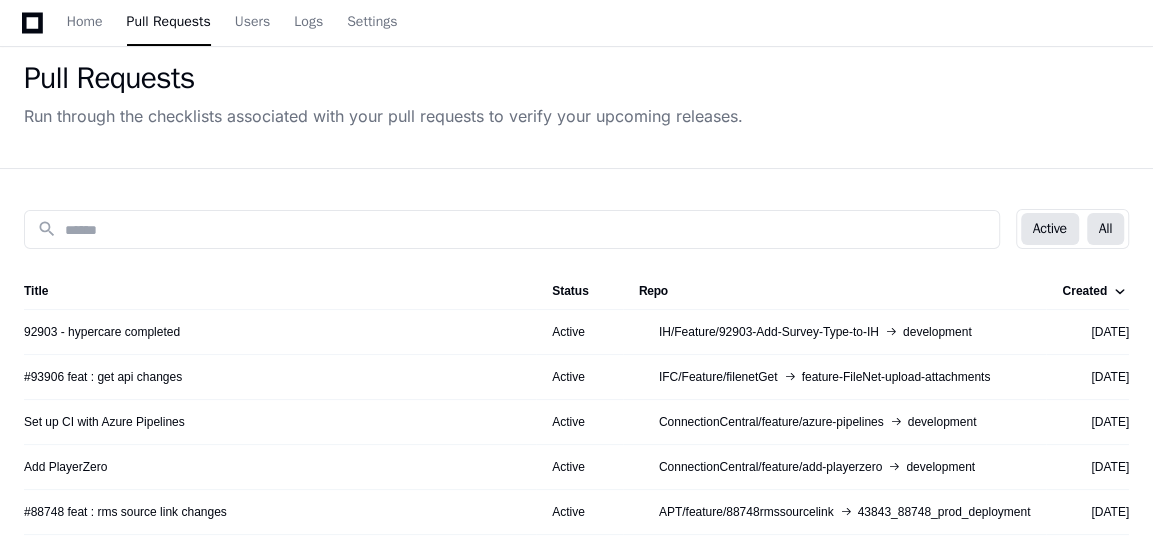 click on "All" 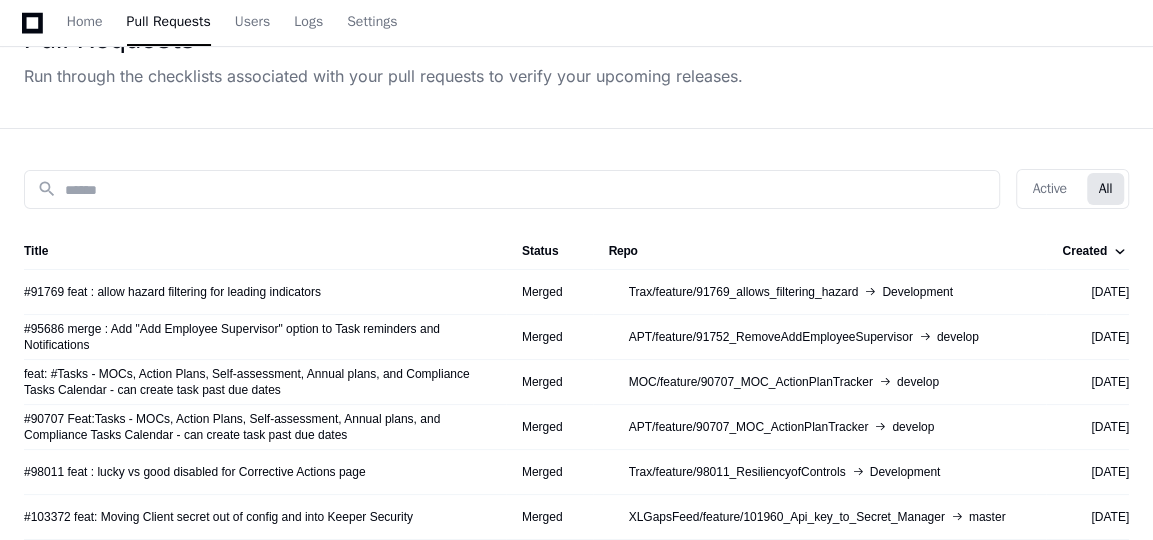 scroll, scrollTop: 124, scrollLeft: 0, axis: vertical 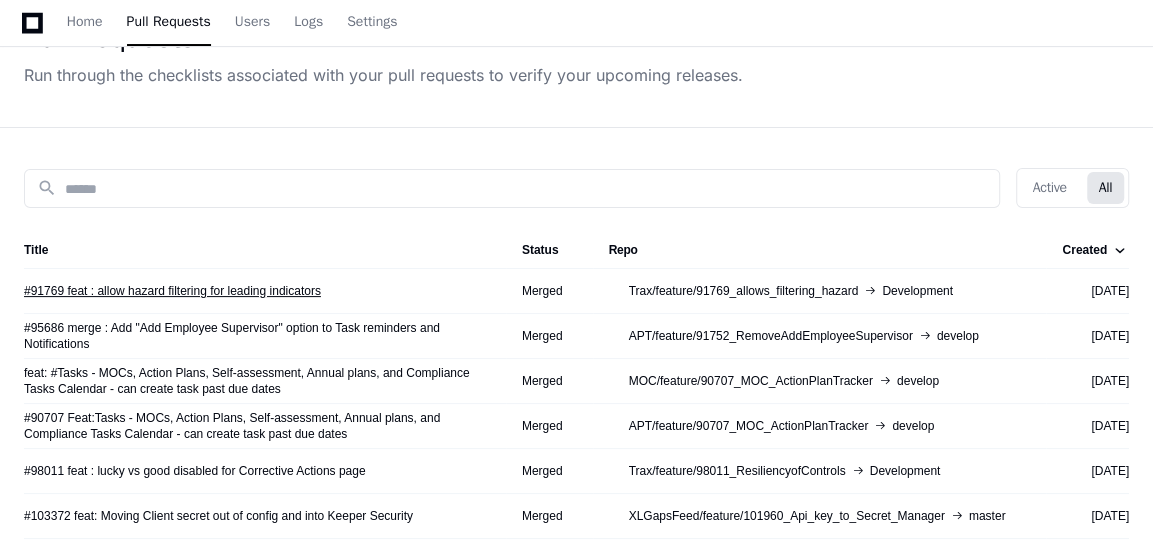 click on "#91769 feat : allow hazard filtering for leading indicators" 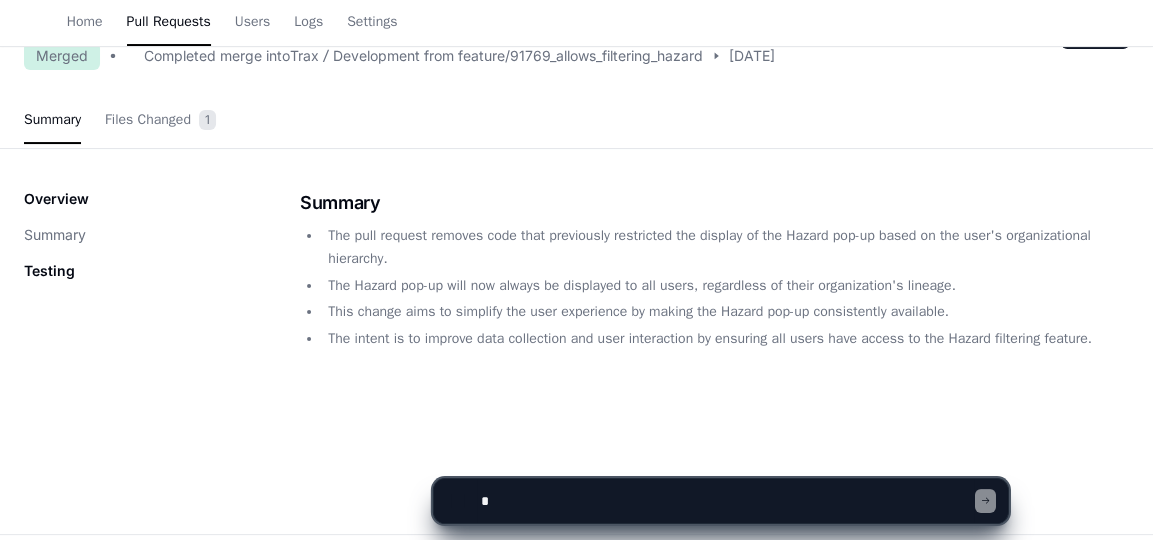 scroll, scrollTop: 155, scrollLeft: 0, axis: vertical 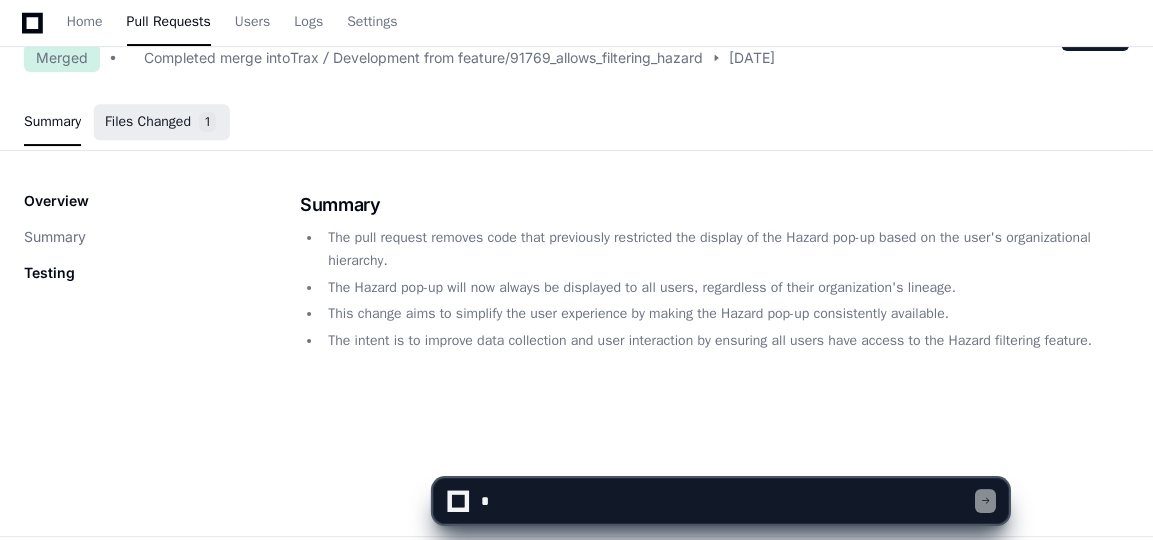 click on "Files Changed" 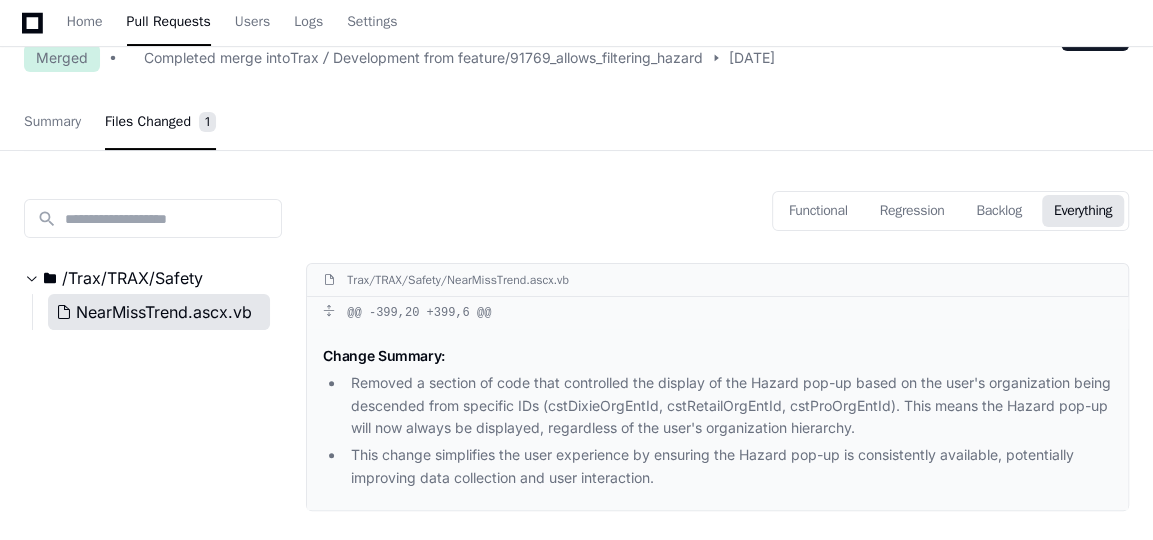 click on "NearMissTrend.ascx.vb" 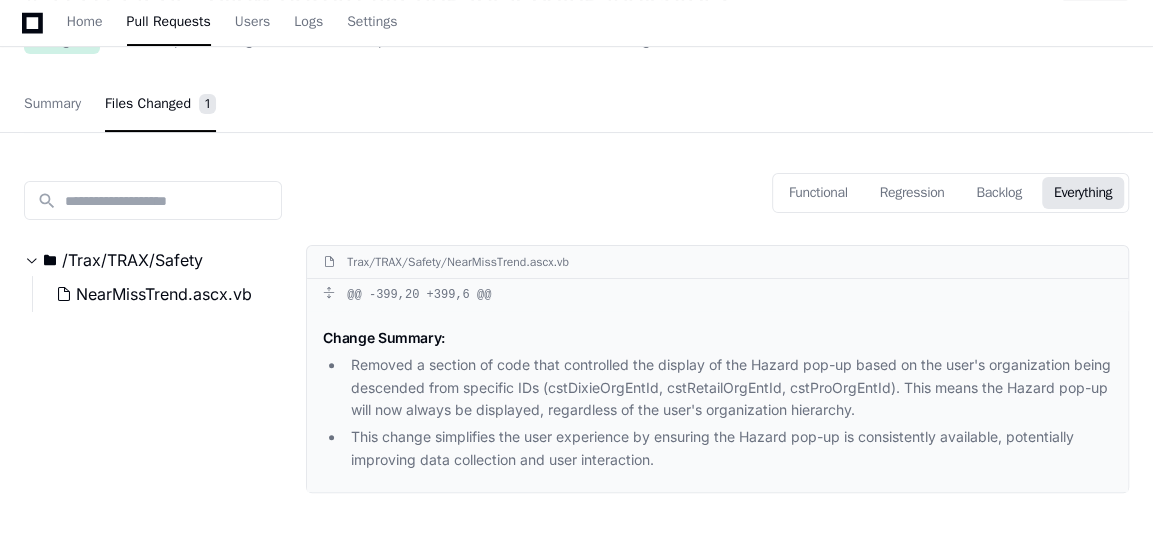 scroll, scrollTop: 172, scrollLeft: 0, axis: vertical 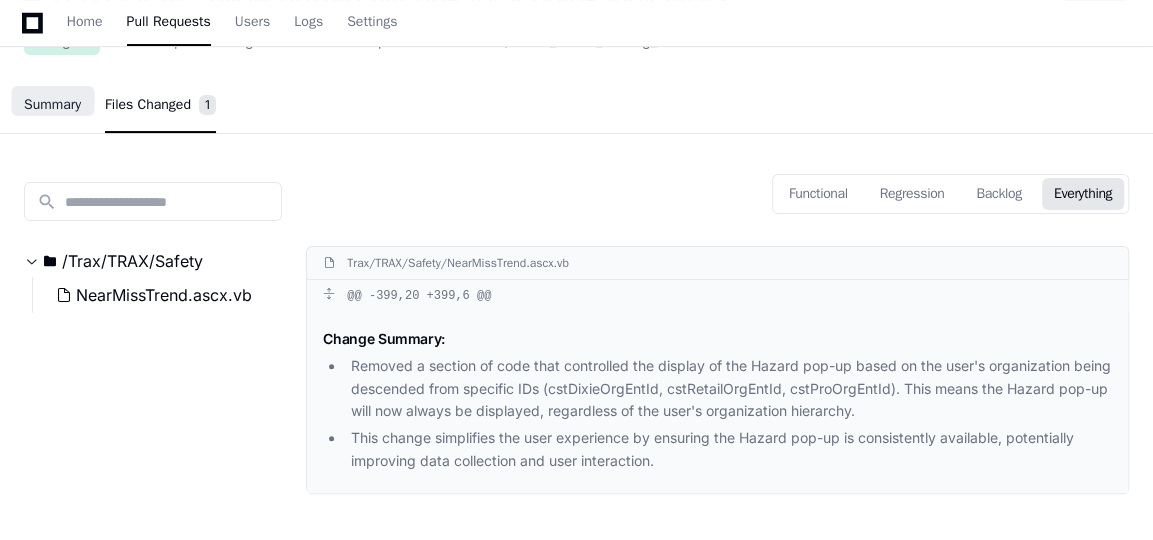 click on "Summary" 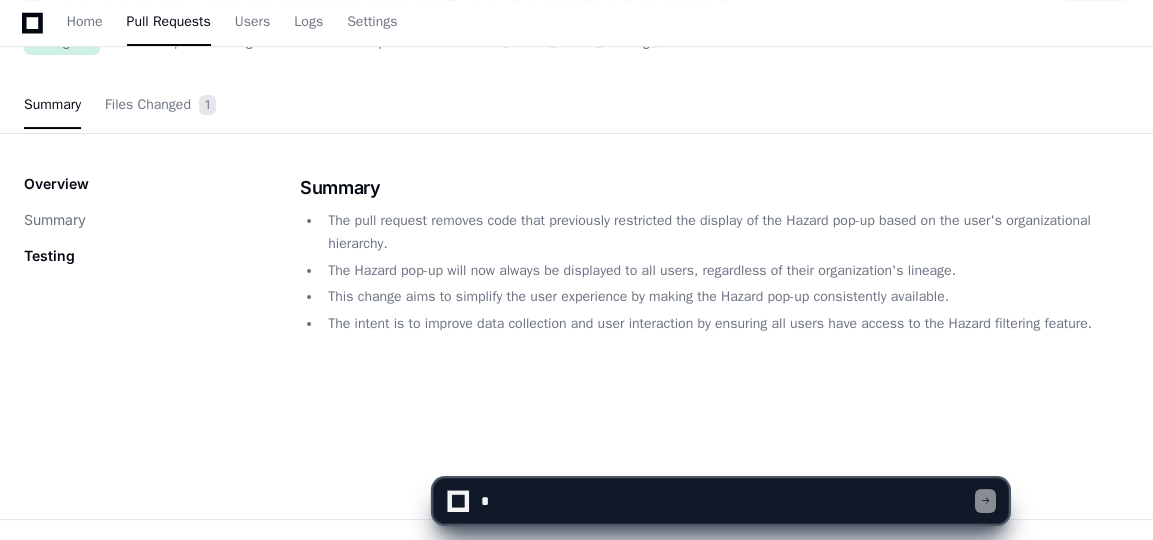 click on "Overview   Summary   Testing" 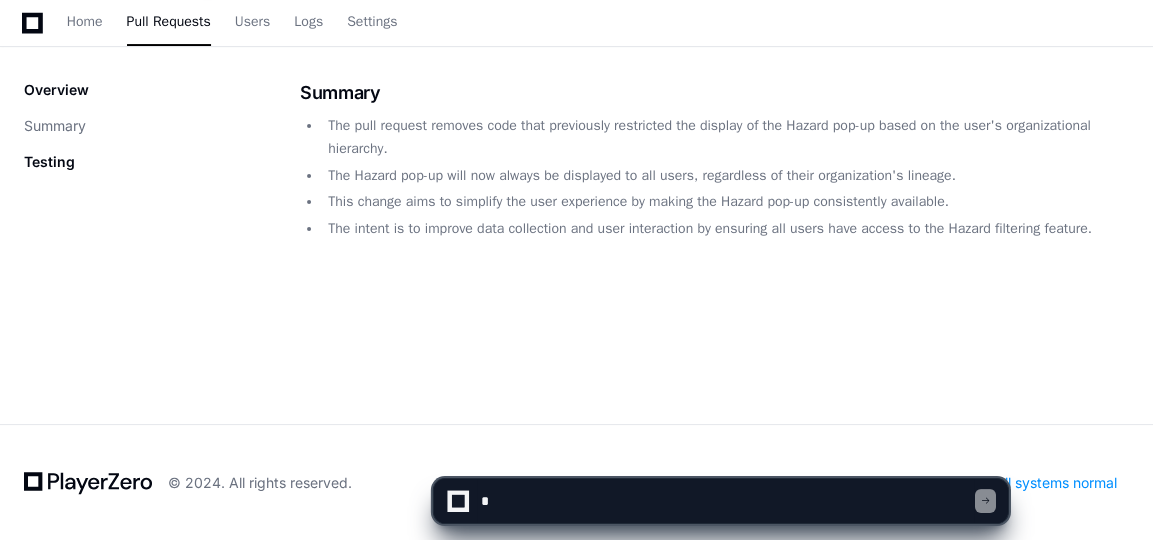 click on "Testing" 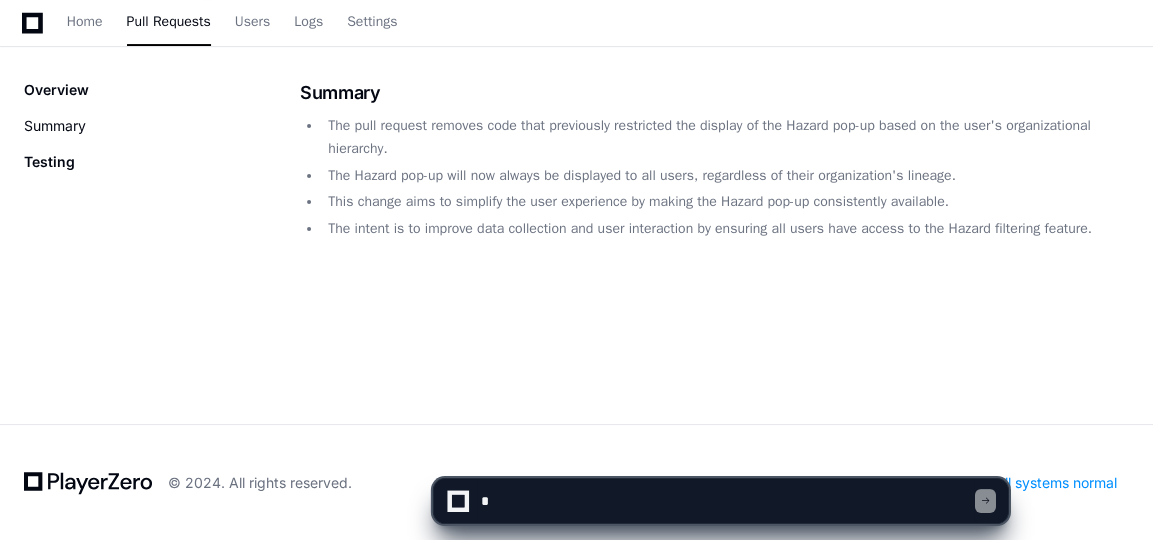 click on "Summary" 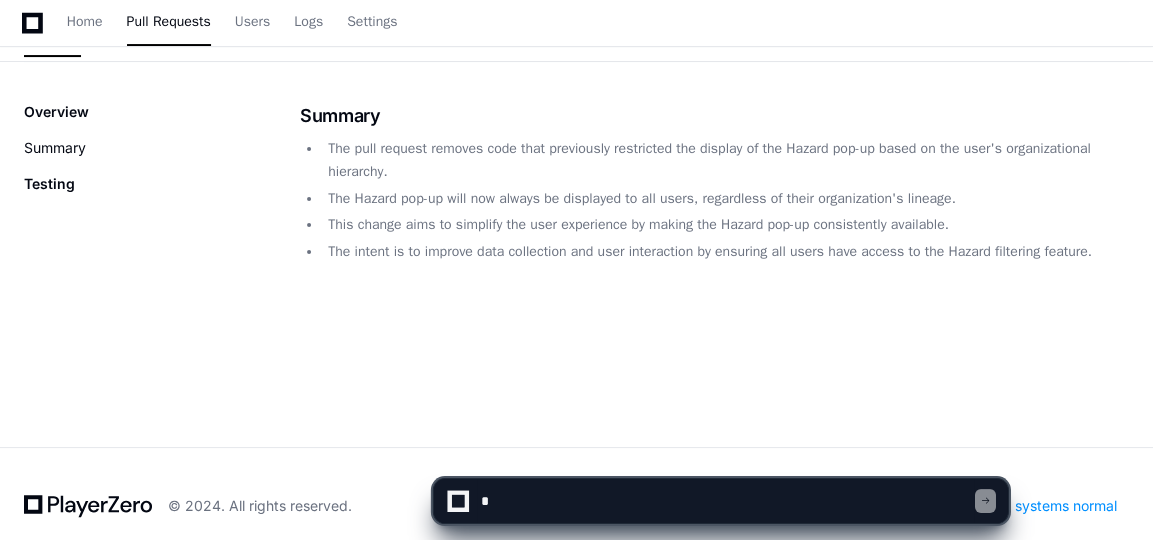 click on "Summary" 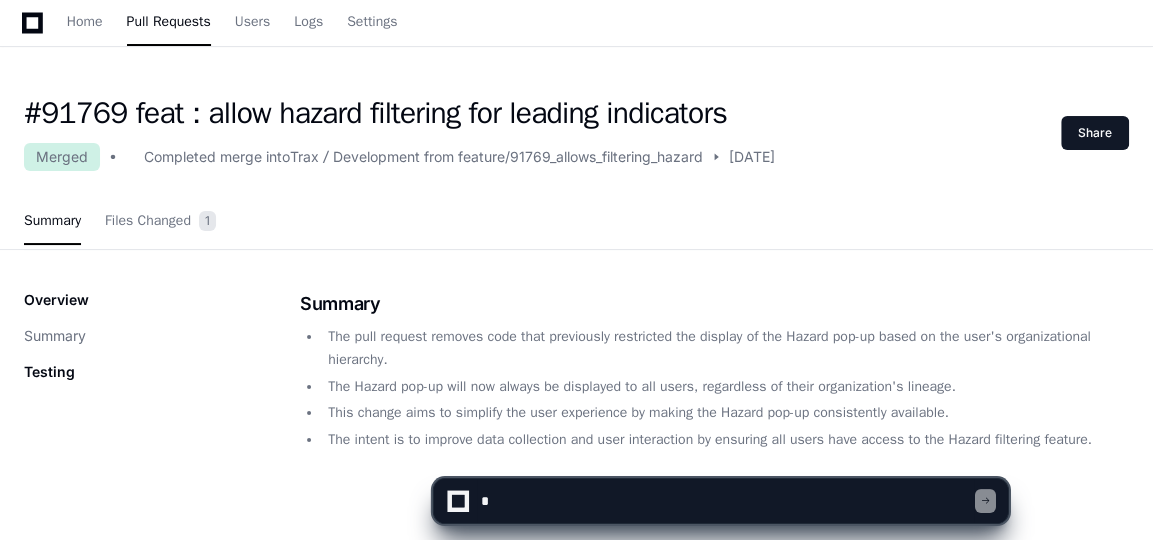scroll, scrollTop: 55, scrollLeft: 0, axis: vertical 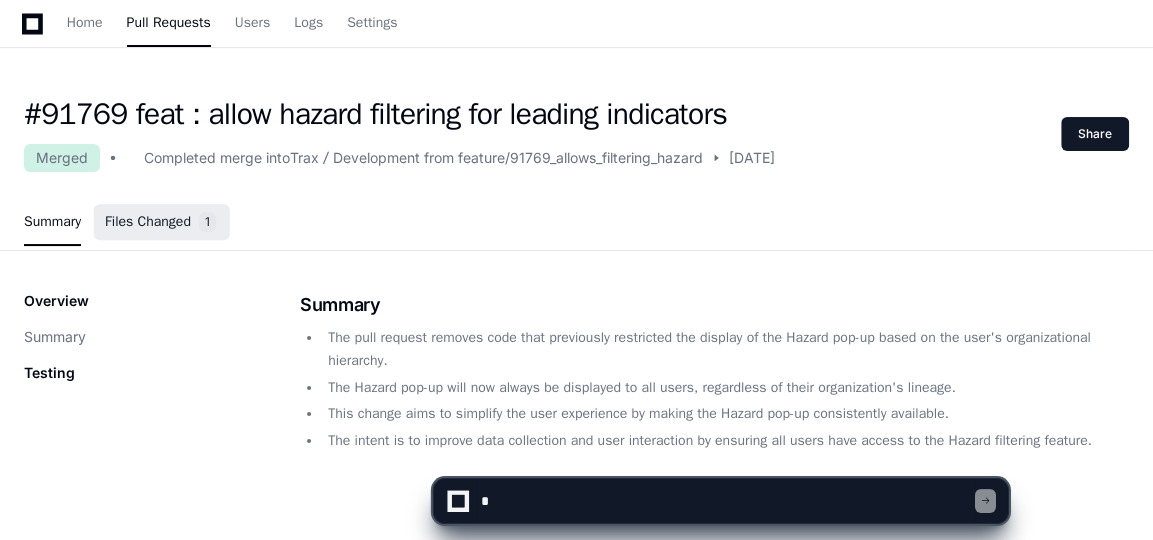 click on "Files Changed" 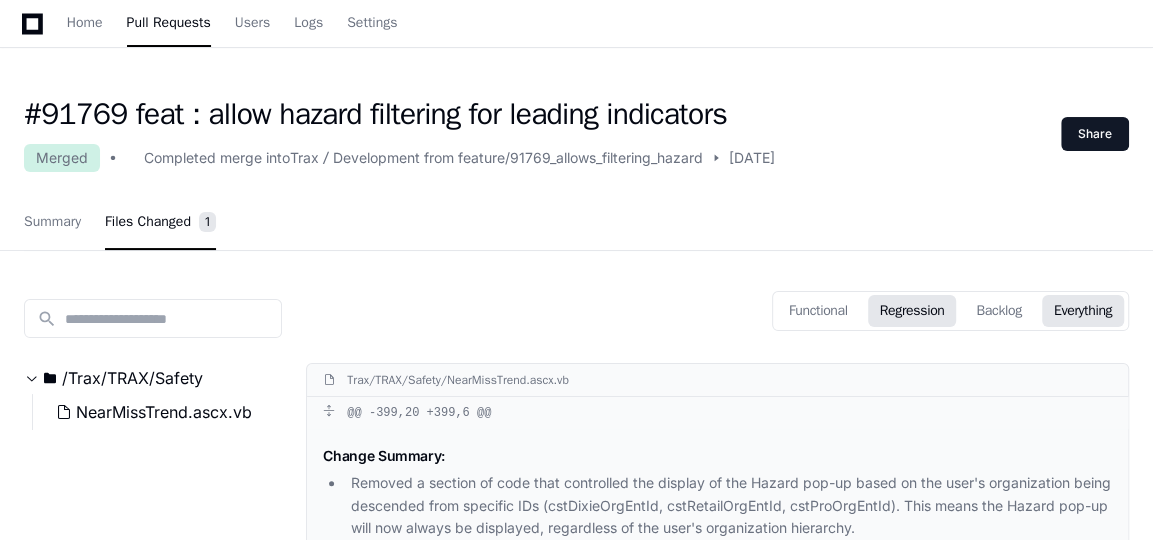 click on "Regression" 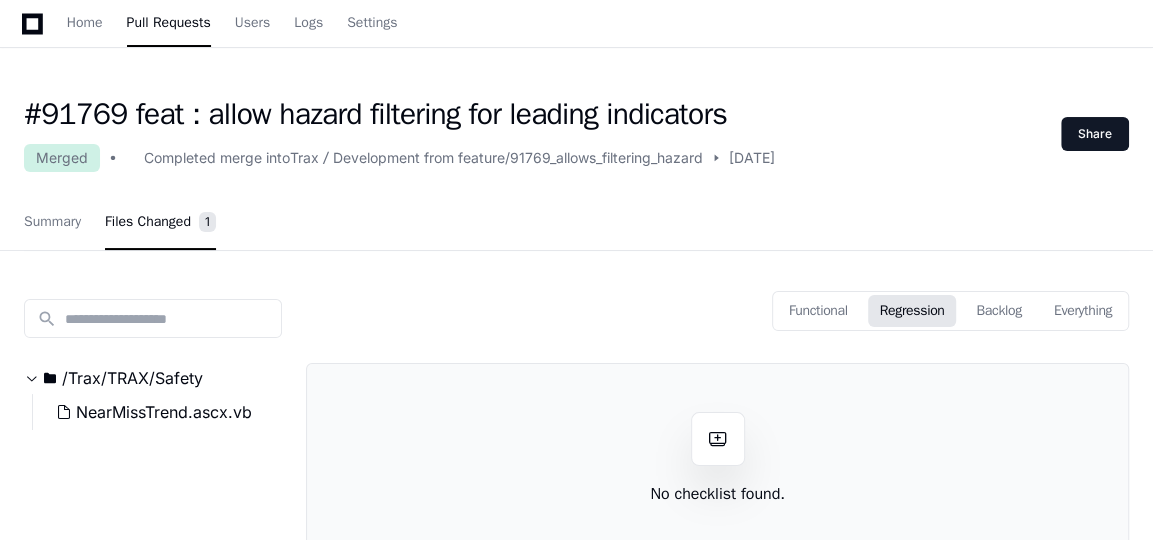 click on "Regression" 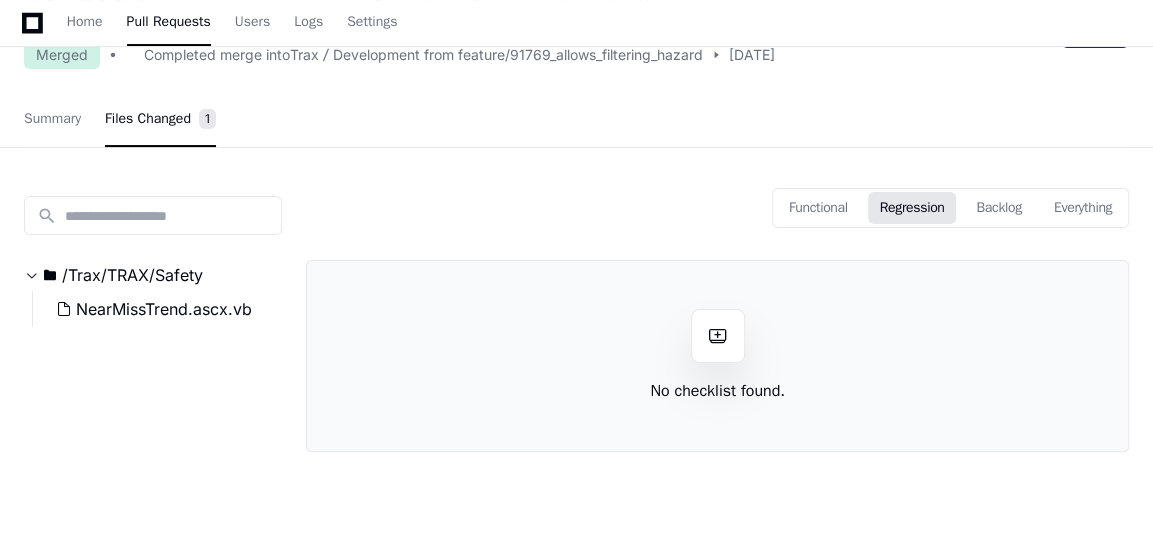 scroll, scrollTop: 153, scrollLeft: 0, axis: vertical 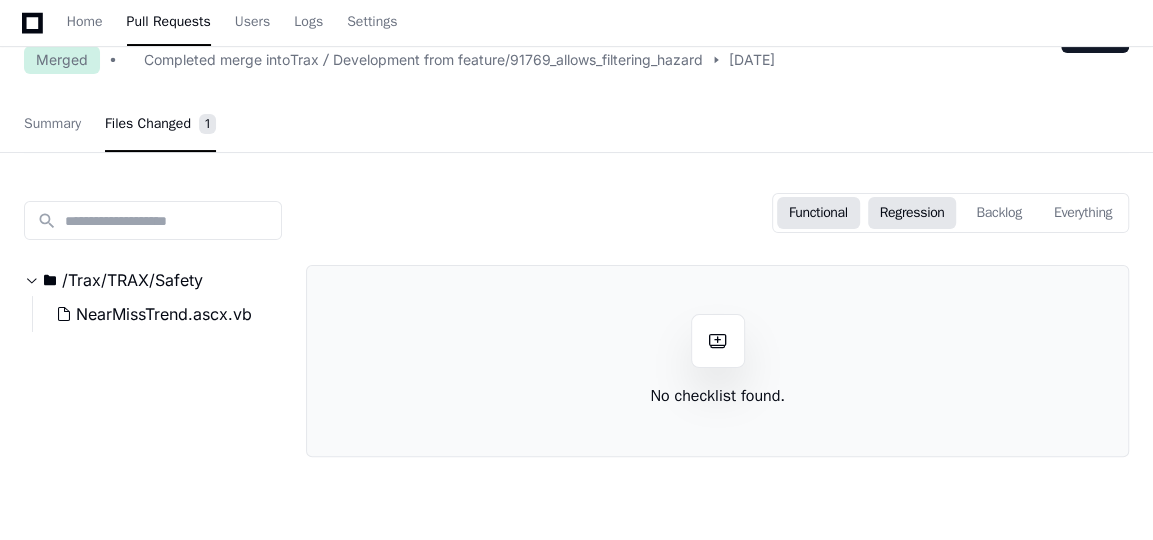 click on "Functional" 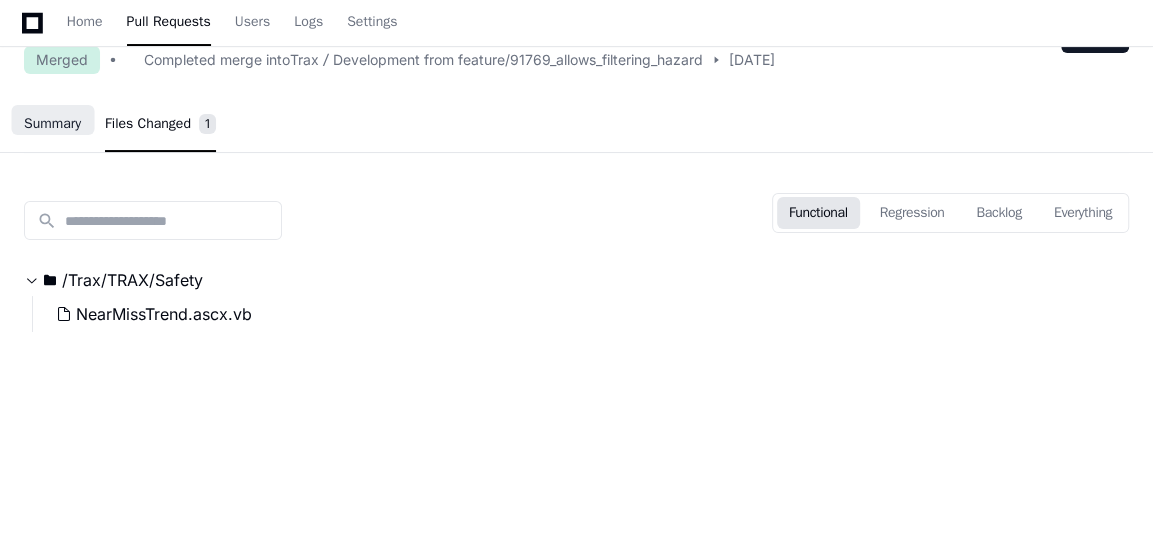 click on "Summary" 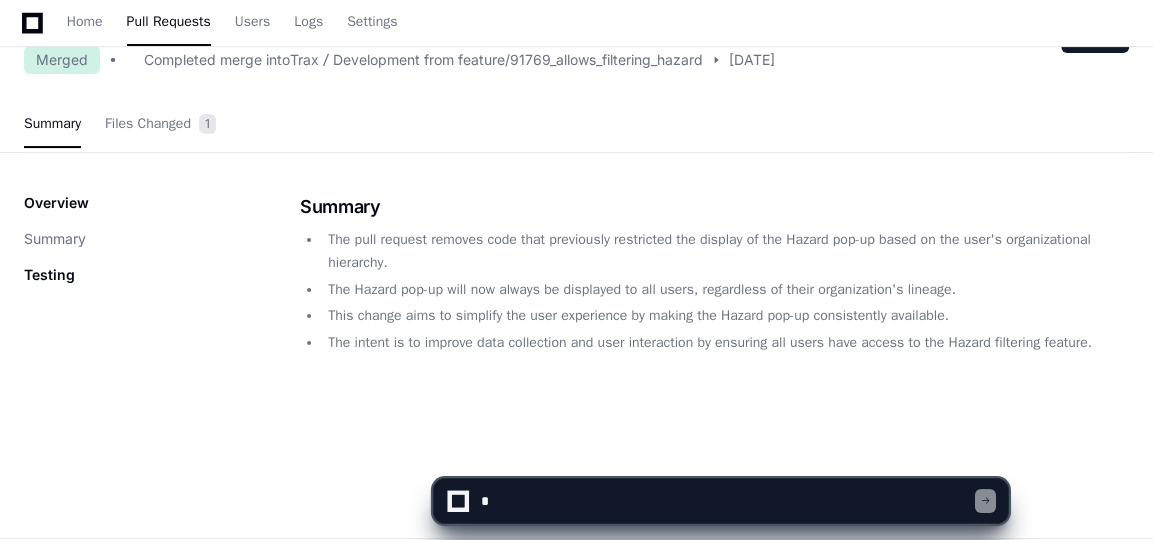 click 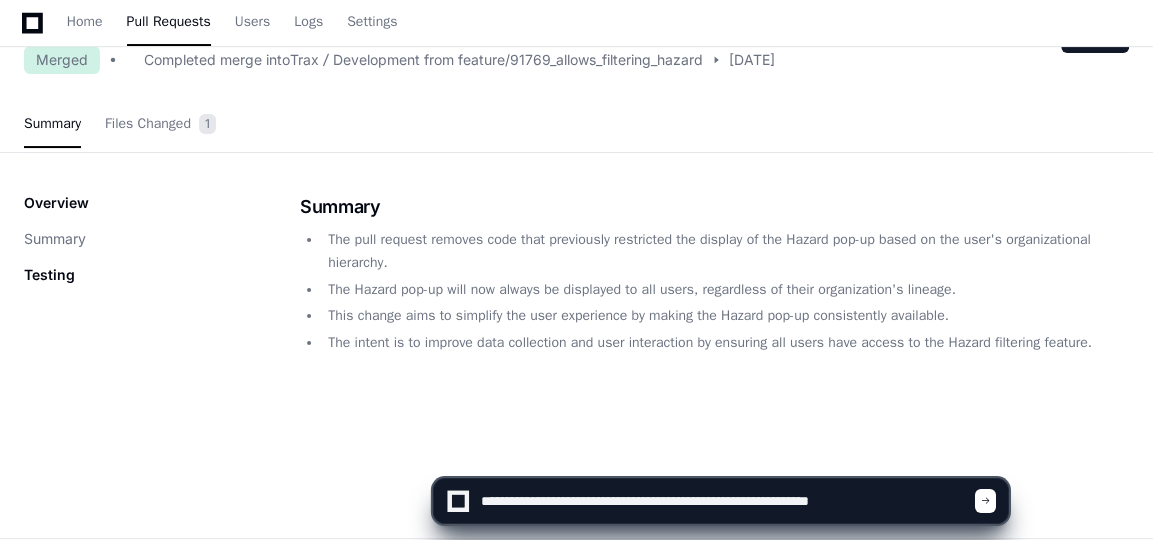 type on "**********" 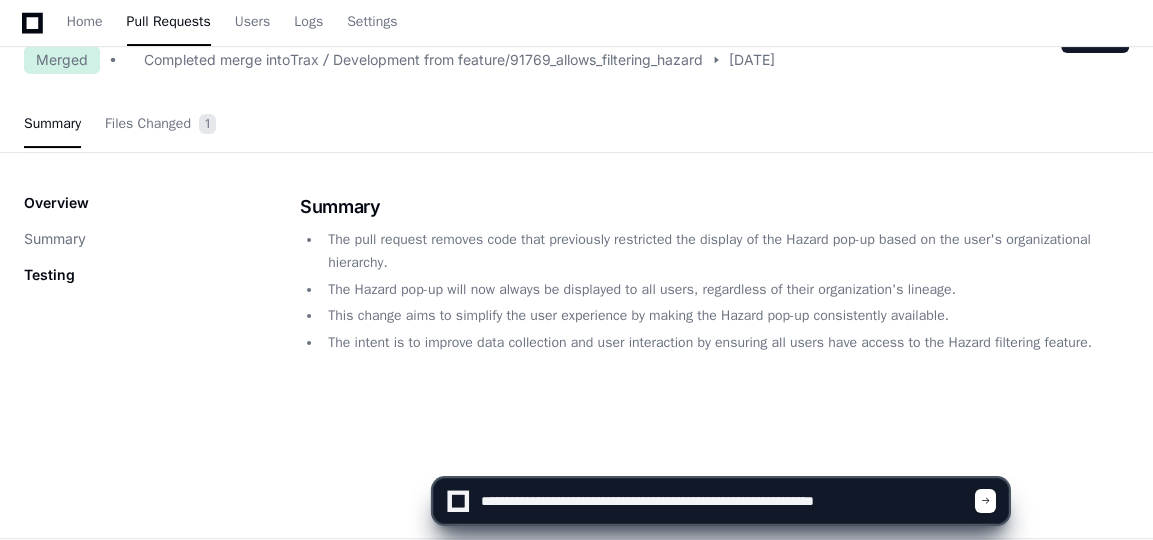 type 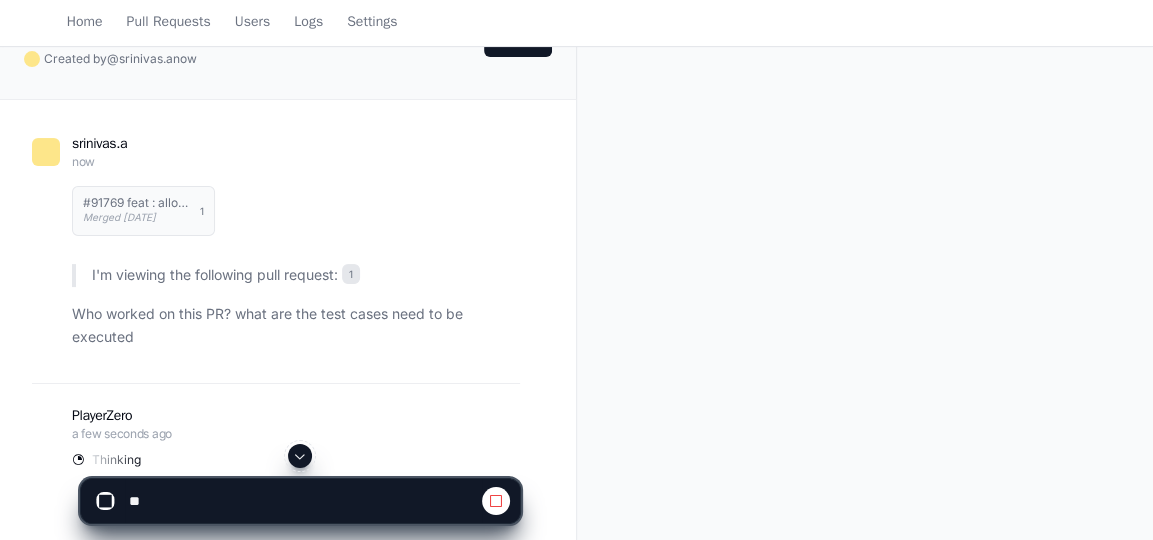 scroll, scrollTop: 92, scrollLeft: 0, axis: vertical 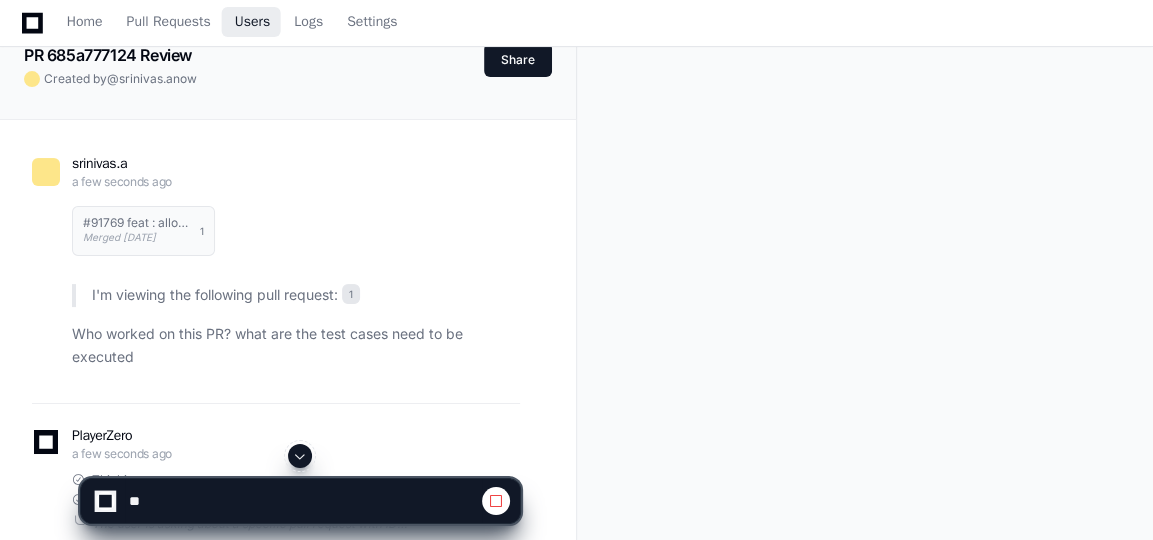 click on "Users" at bounding box center [253, 22] 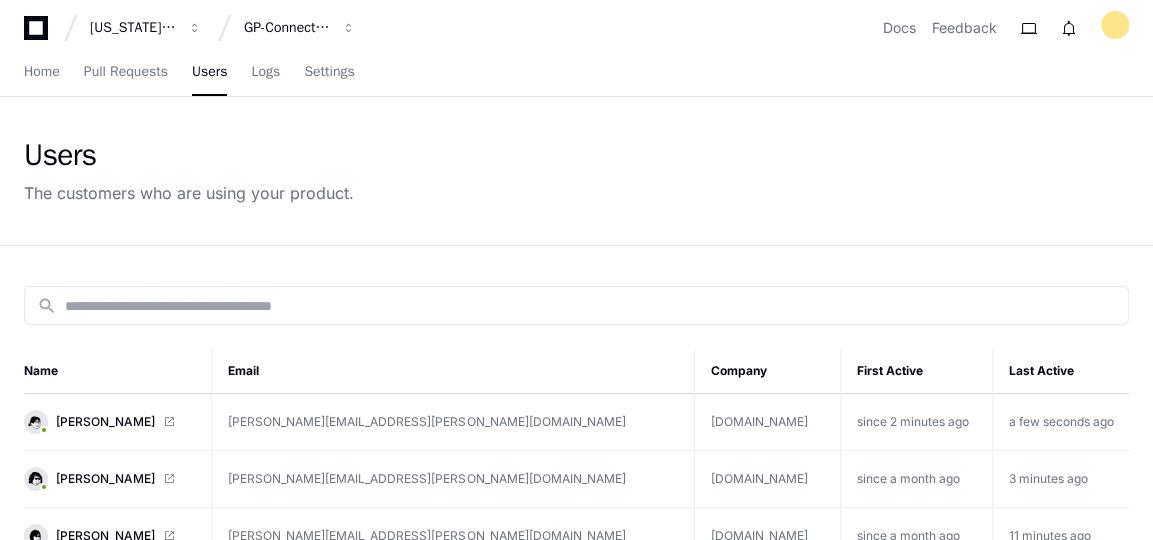 scroll, scrollTop: 7, scrollLeft: 0, axis: vertical 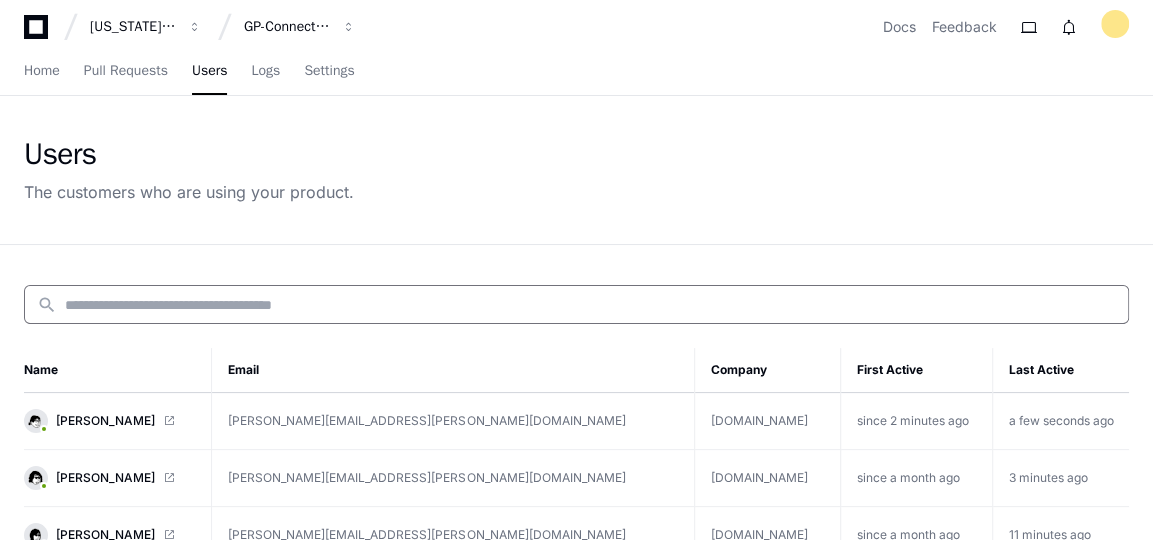 click at bounding box center (590, 305) 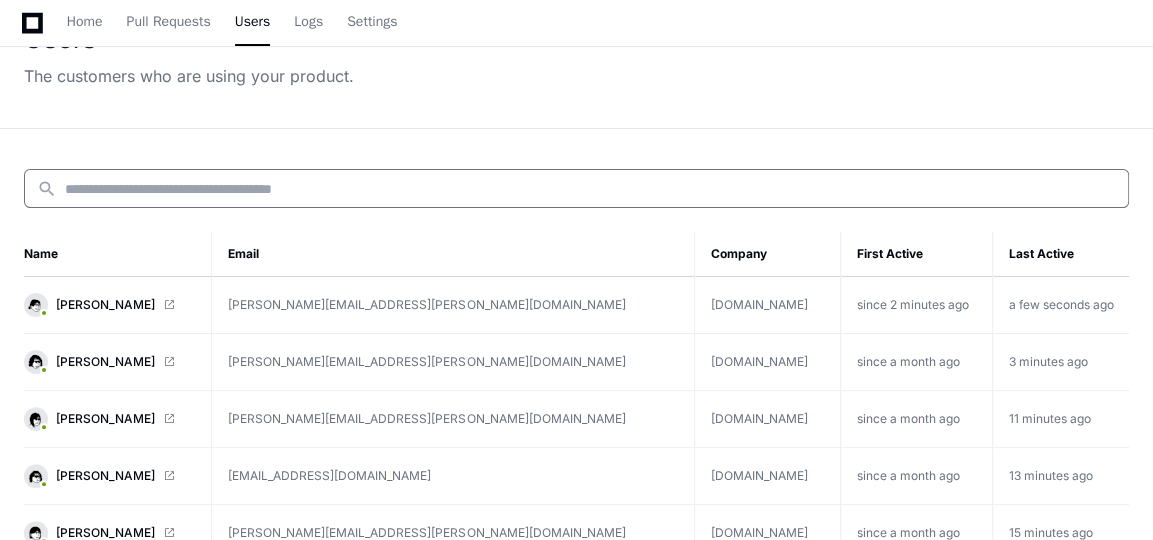 scroll, scrollTop: 122, scrollLeft: 0, axis: vertical 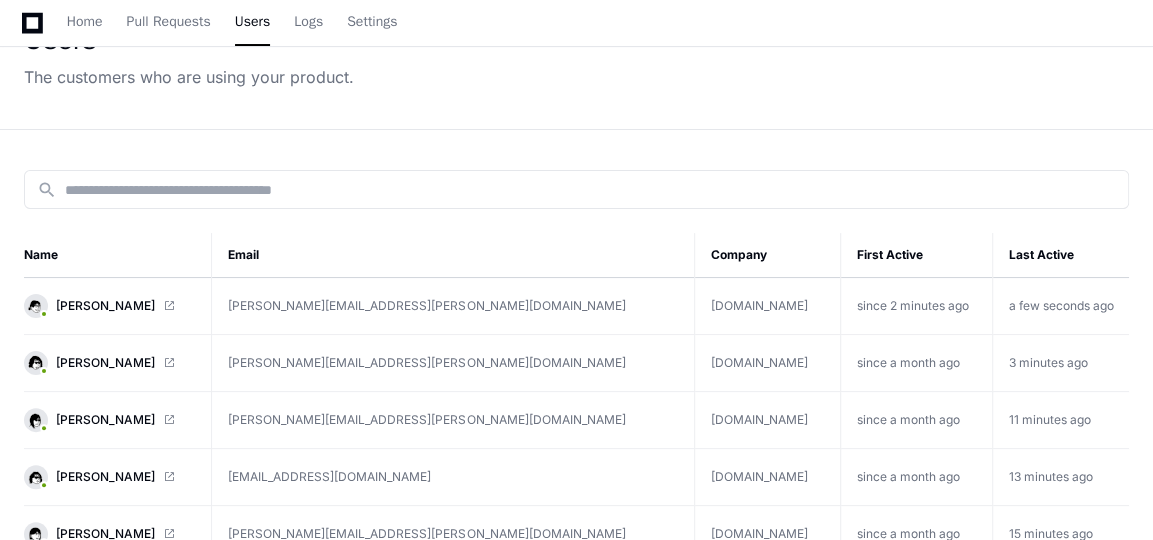 click on "[PERSON_NAME]" 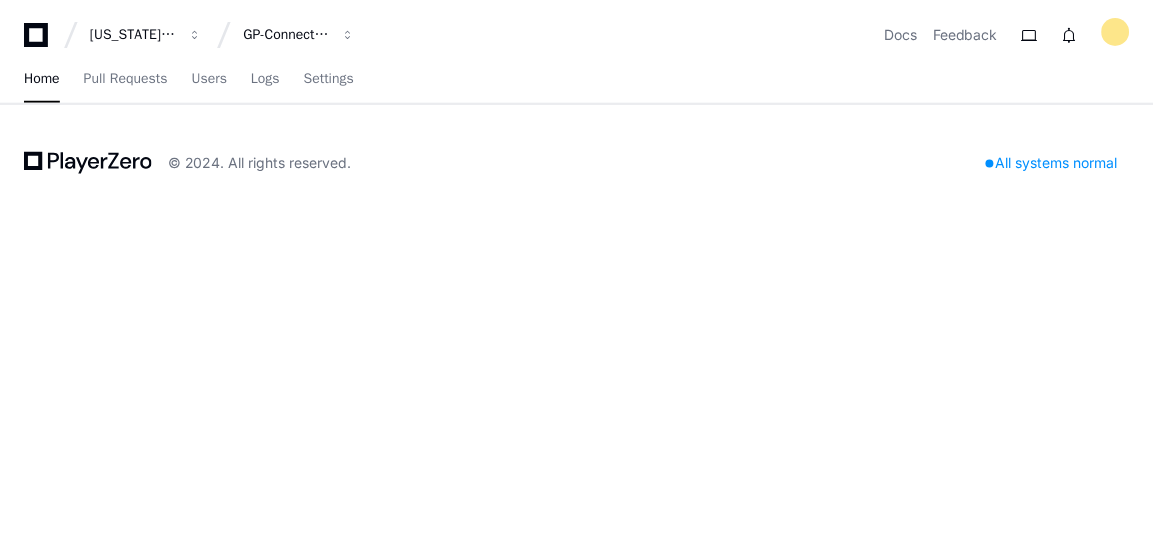 scroll, scrollTop: 0, scrollLeft: 0, axis: both 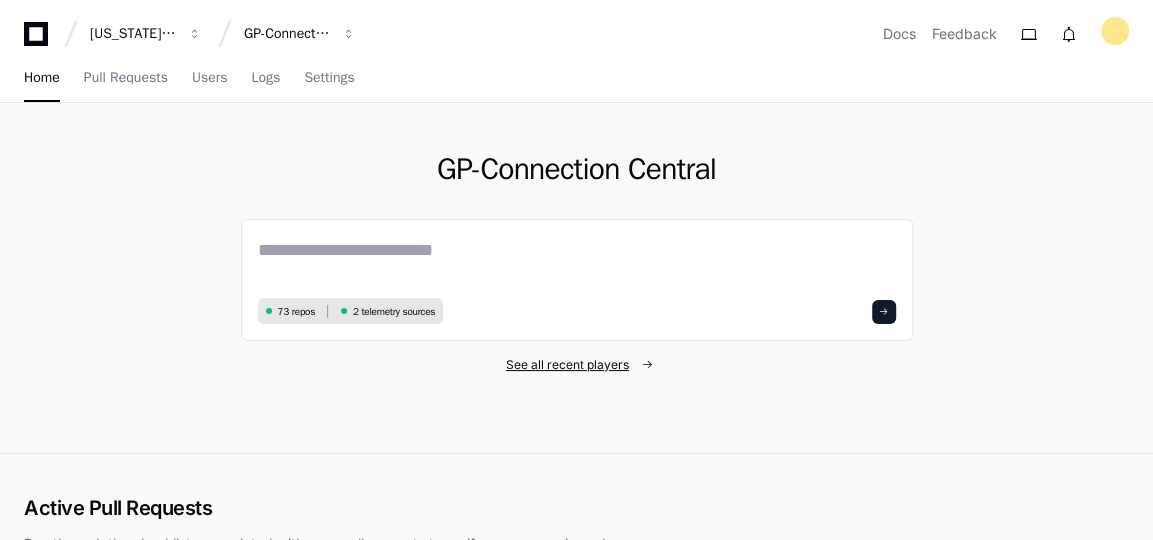 click on "See all recent players" 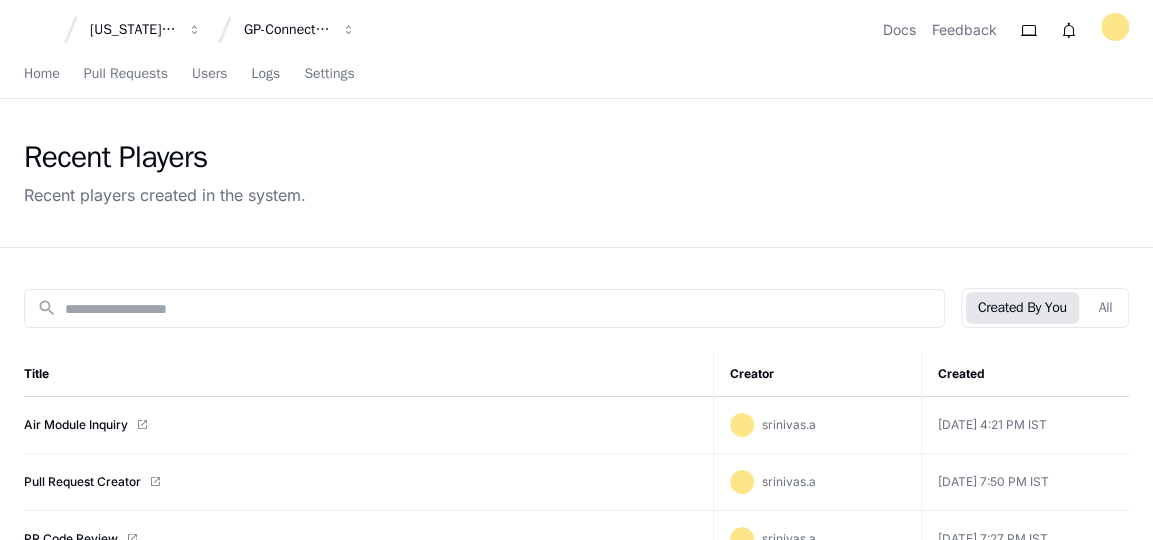 scroll, scrollTop: 0, scrollLeft: 0, axis: both 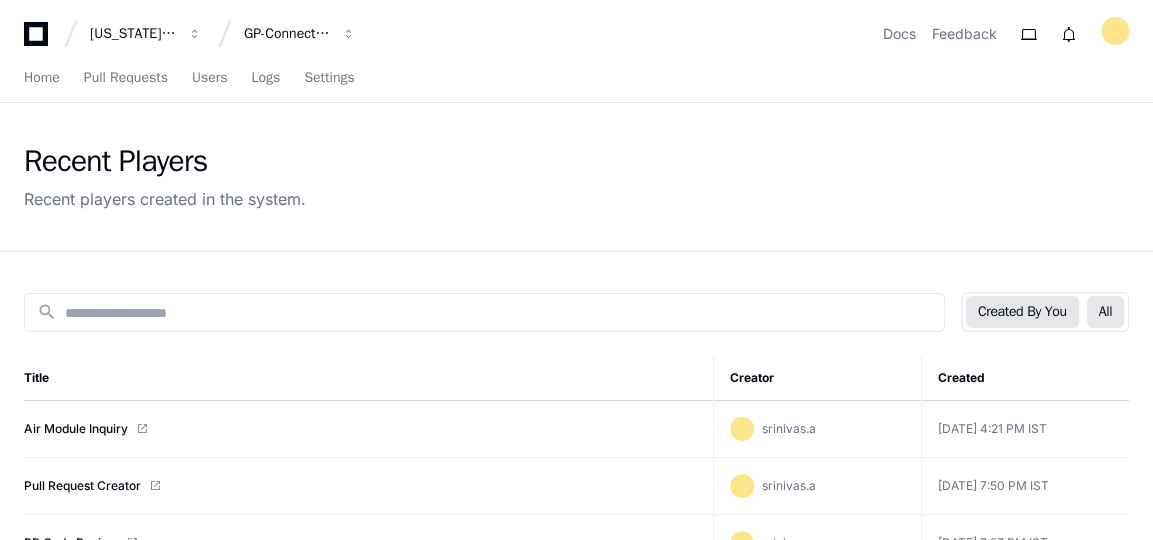 click on "All" 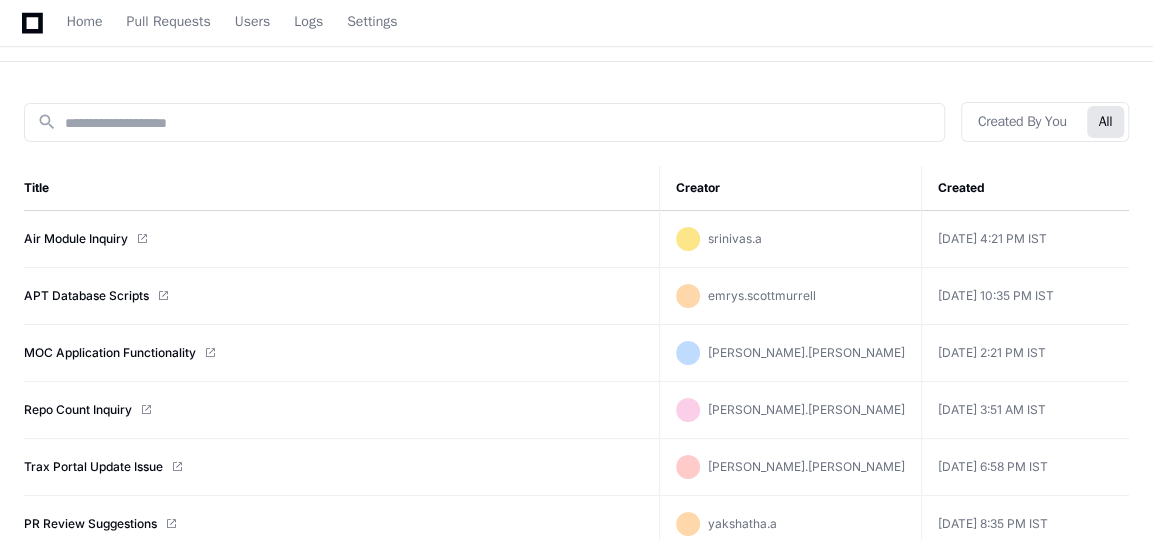 scroll, scrollTop: 190, scrollLeft: 0, axis: vertical 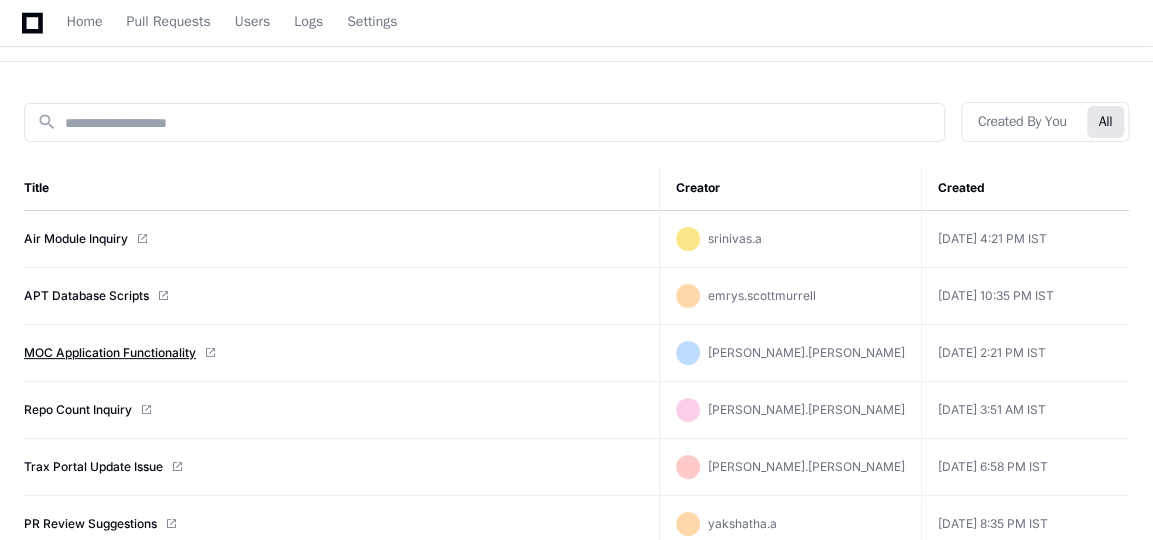 click on "MOC Application Functionality" 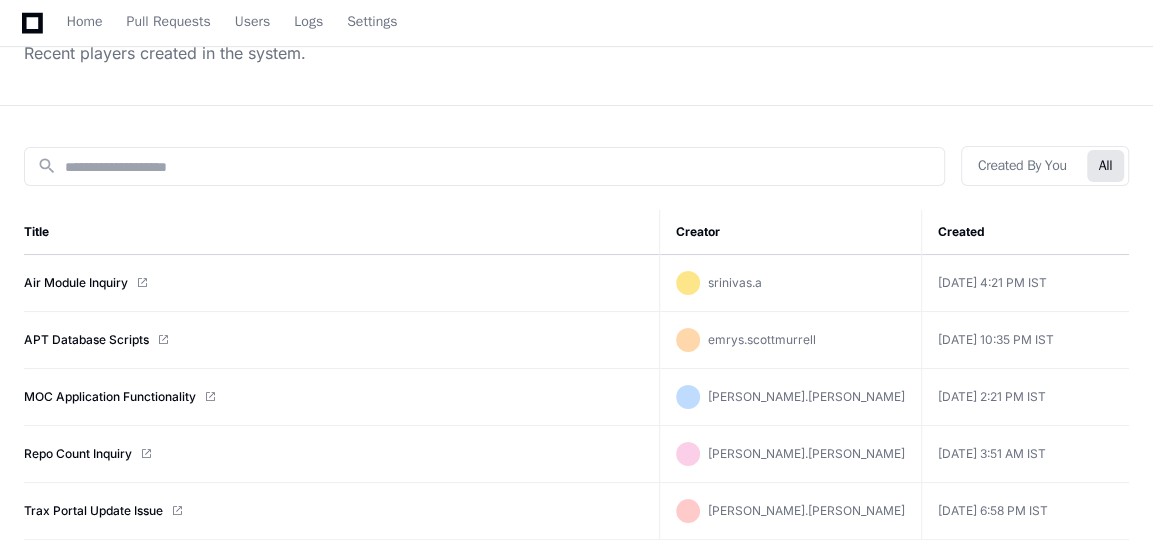 scroll, scrollTop: 0, scrollLeft: 0, axis: both 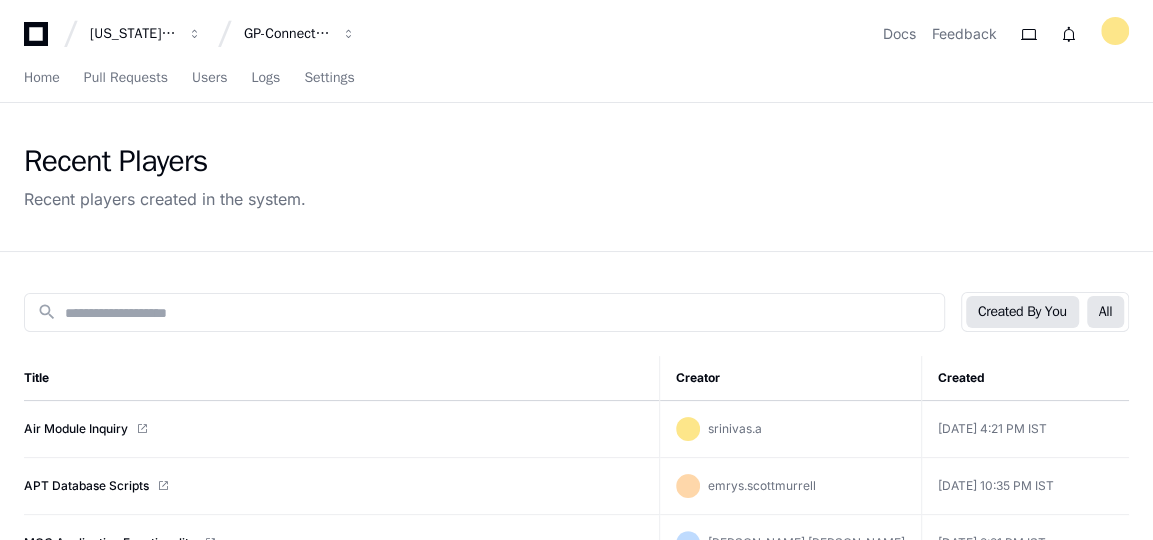 click on "Created By You" 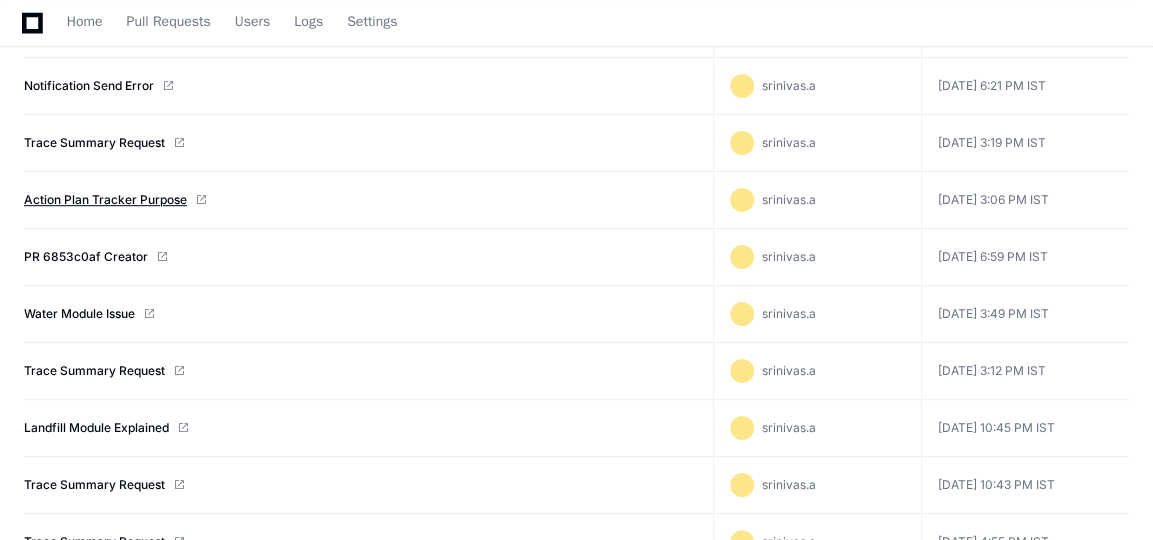 scroll, scrollTop: 629, scrollLeft: 0, axis: vertical 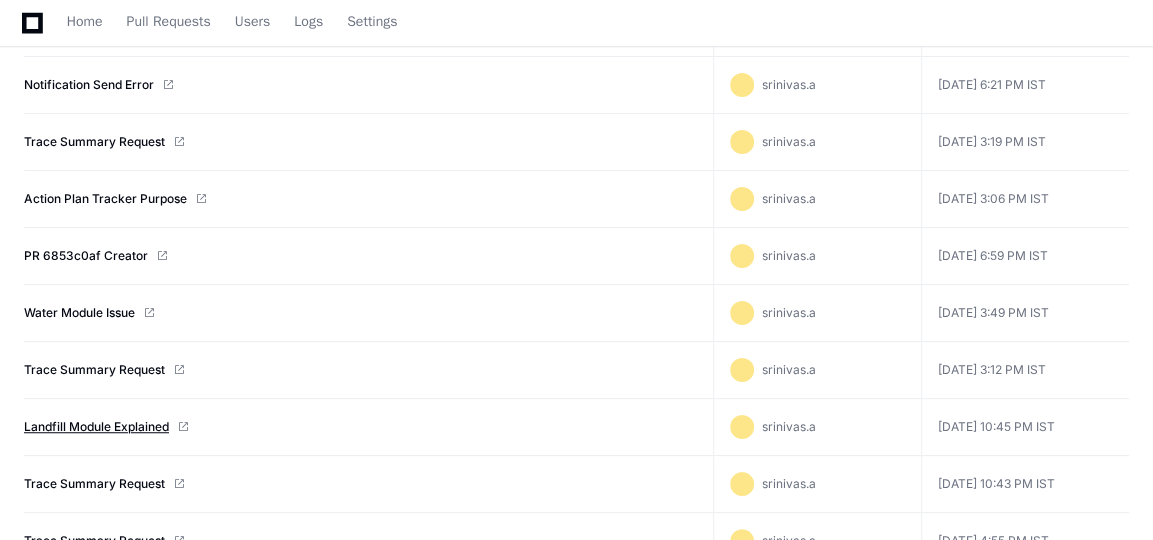 type 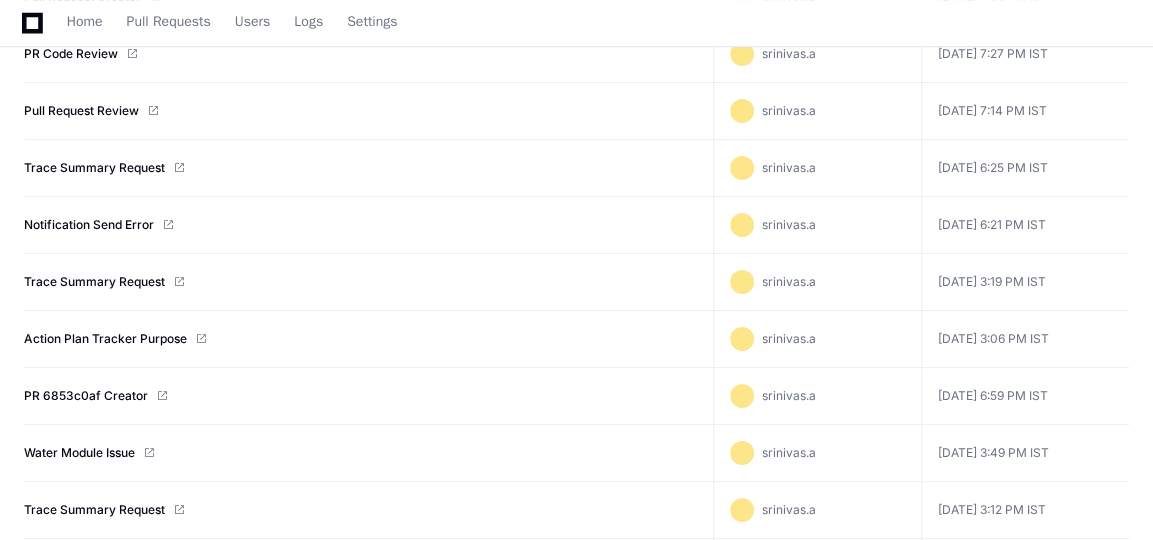scroll, scrollTop: 488, scrollLeft: 0, axis: vertical 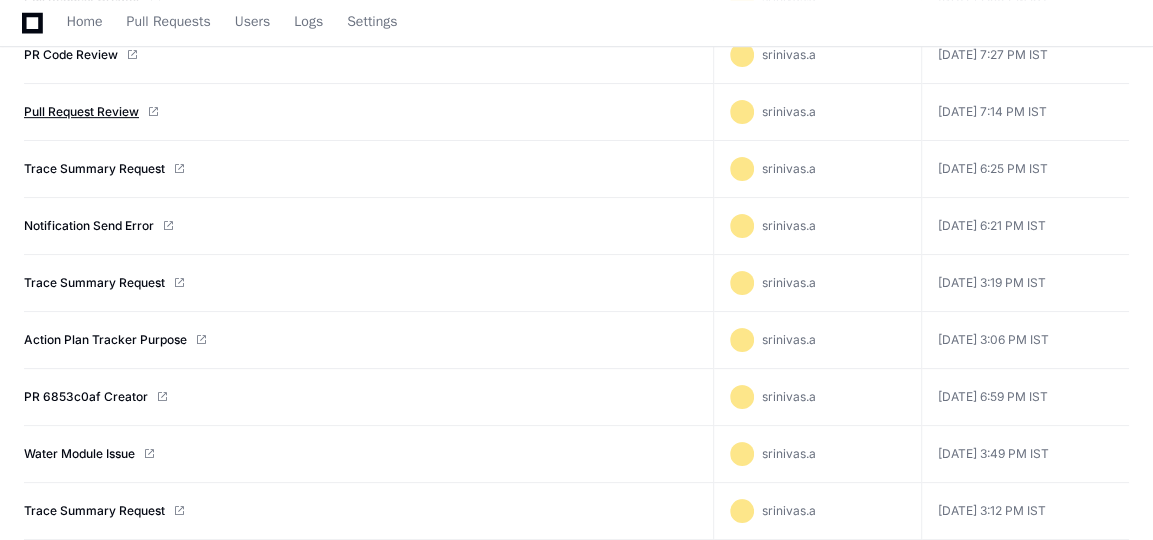click on "Pull Request Review" 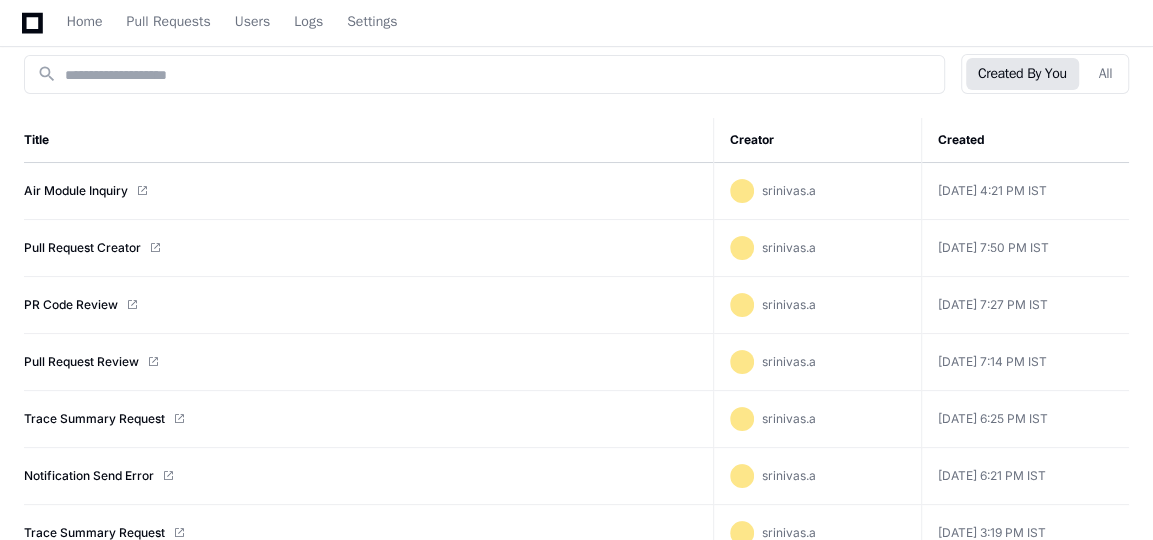 scroll, scrollTop: 196, scrollLeft: 0, axis: vertical 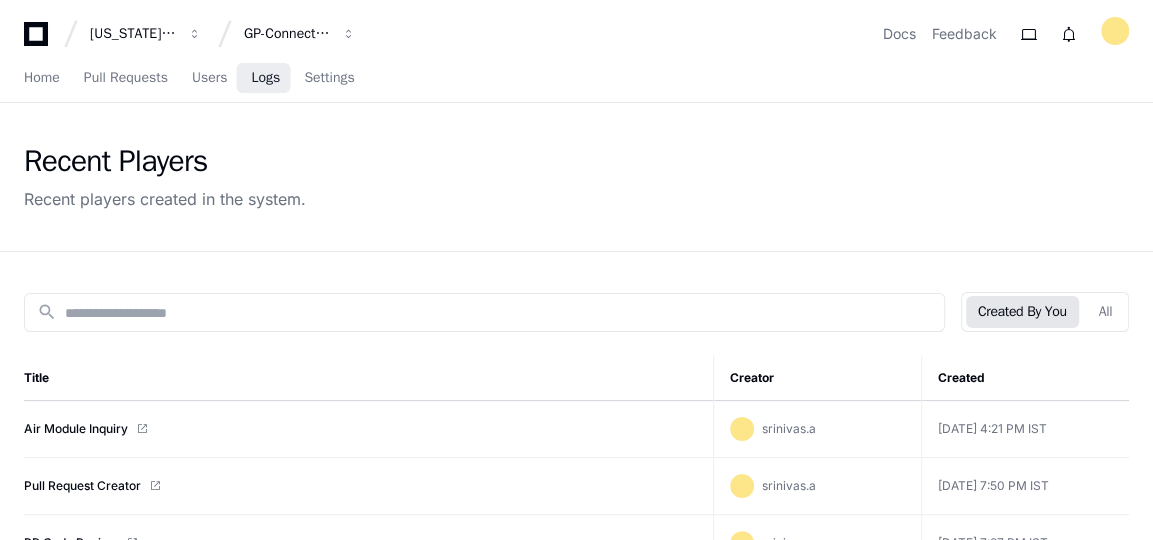 click on "Logs" at bounding box center [265, 78] 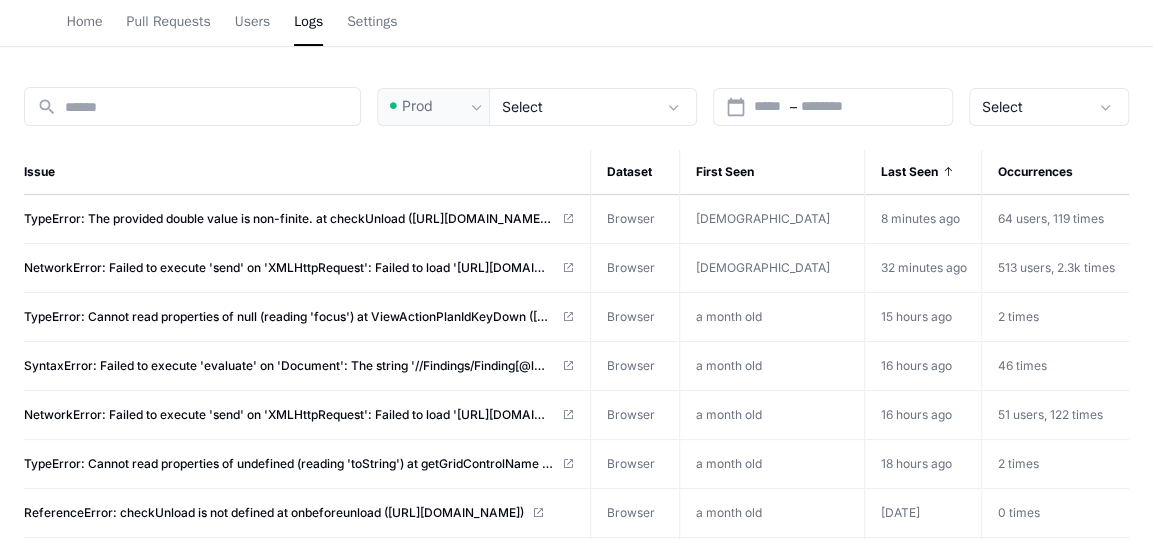scroll, scrollTop: 208, scrollLeft: 0, axis: vertical 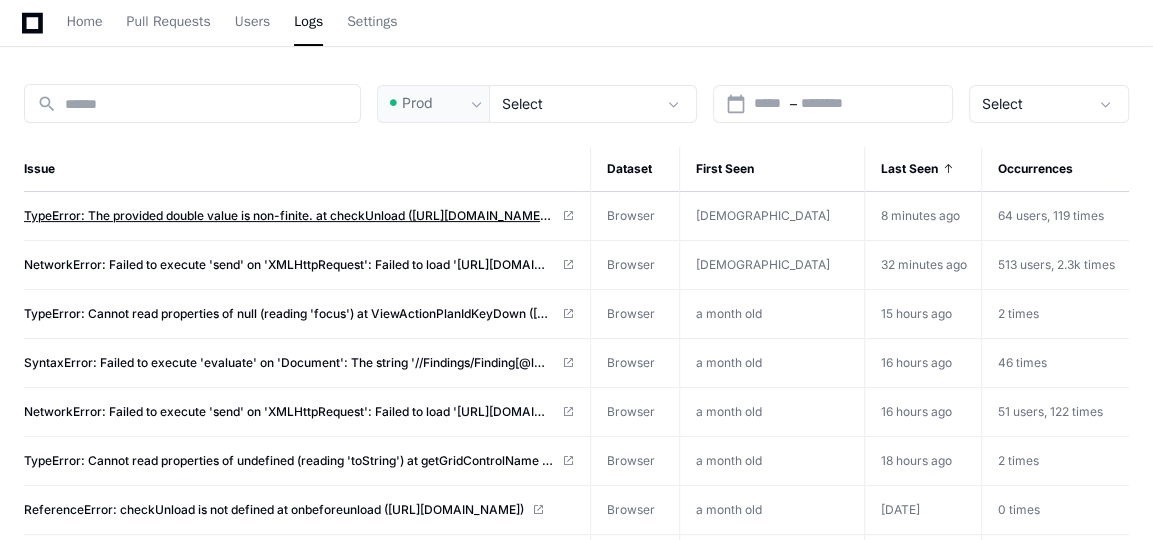 click on "TypeError: The provided double value is non-finite.
at checkUnload (https://connectioncentral.gp.com/actionplantracker/ActionPlan_details.aspx?lActionPlanId=598305:2047:24)
at onbeforeunload (https://connectioncentral.gp.com/actionplantracker/ActionPlan_details.aspx?lActionPlanId=598305:14:245)
at getDecision (https://connectioncentral.gp.com/actionplantracker/ActionPlan_details.aspx?lActionPlanId=598305:3223:35)
at HTMLDivElement.No (https://connectioncentral.gp.com/actionplantracker/Includes/FormUI.js?v=2.0.2:491:58)
at s.click (https://connectioncentral.gp.com/ActionPlanTracker/JQuery/jquery-ui.min.js:10:2014)
at HTMLButtonElement.dispatch (https://connectioncentral.gp.com/ActionPlanTracker/JQuery/jquery.min.js:3:7537)
at r.handle (https://connectioncentral.gp.com/ActionPlanTracker/JQuery/jquery.min.js:3:5620)" 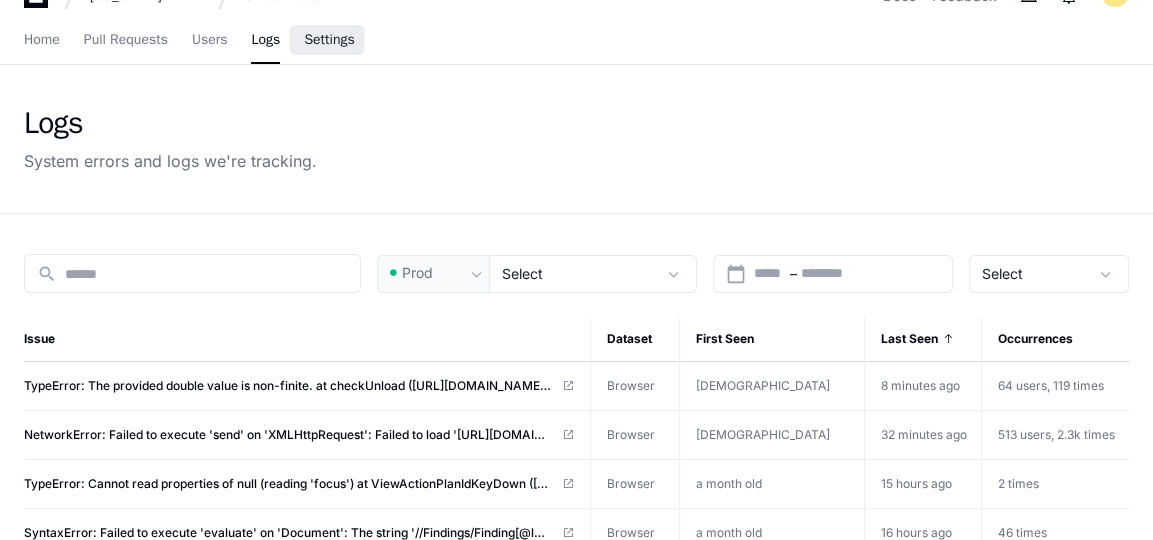 scroll, scrollTop: 0, scrollLeft: 0, axis: both 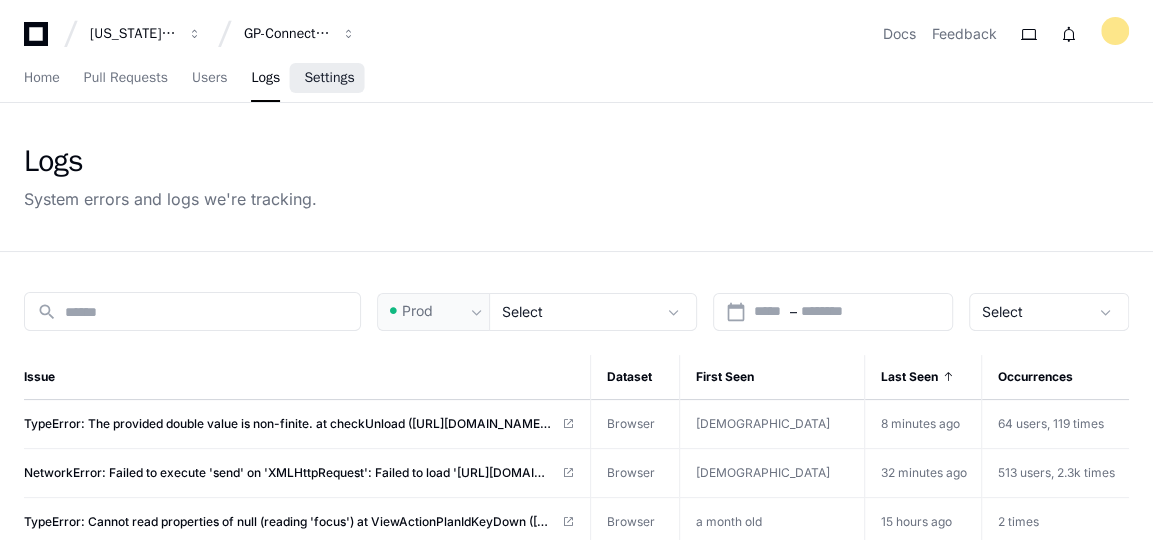 click on "Settings" at bounding box center (329, 78) 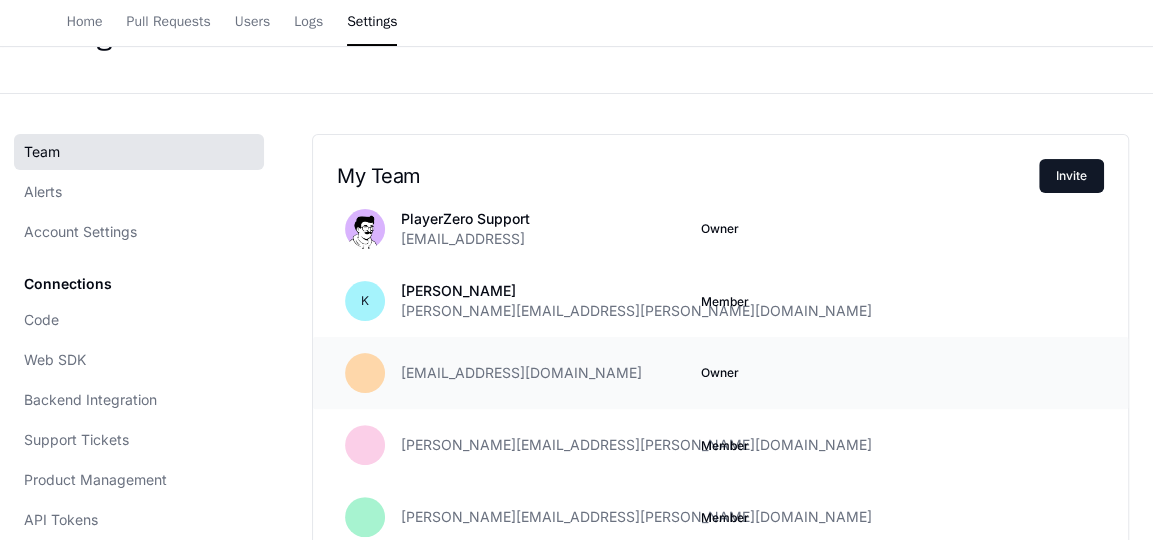 scroll, scrollTop: 125, scrollLeft: 0, axis: vertical 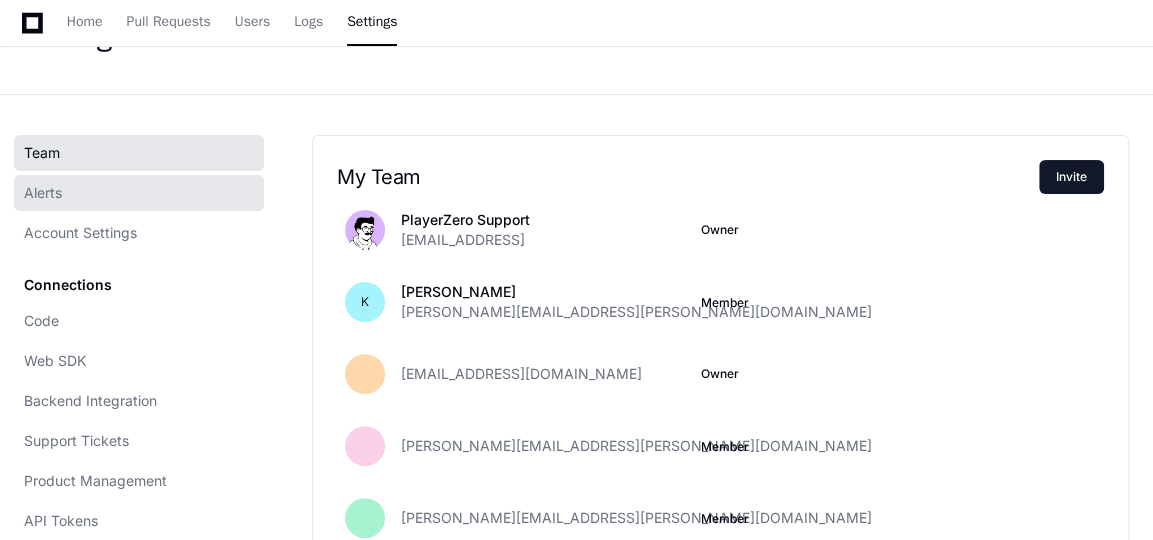 click on "Alerts" 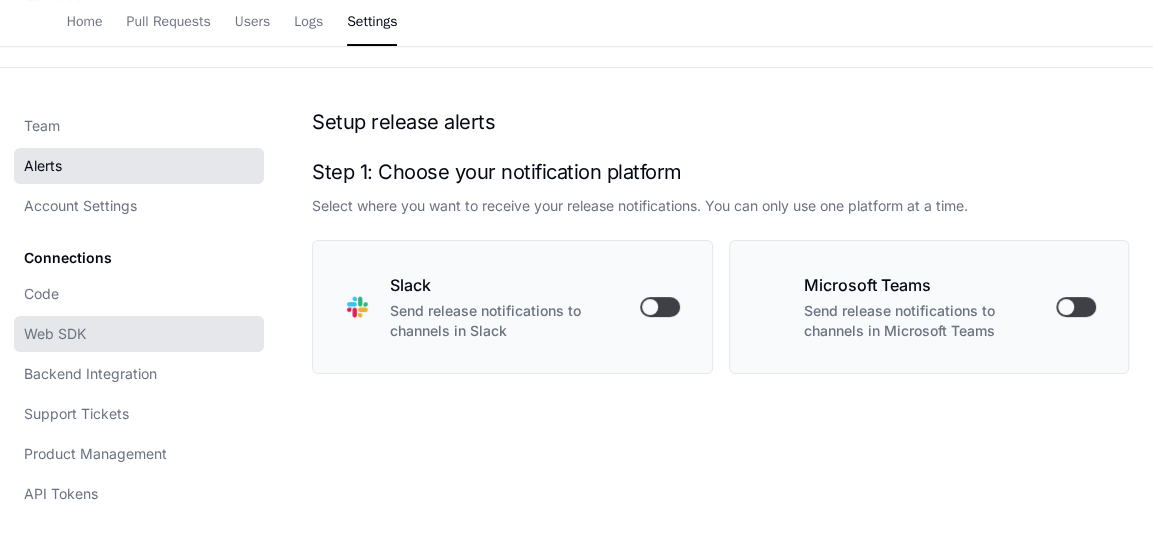 scroll, scrollTop: 248, scrollLeft: 0, axis: vertical 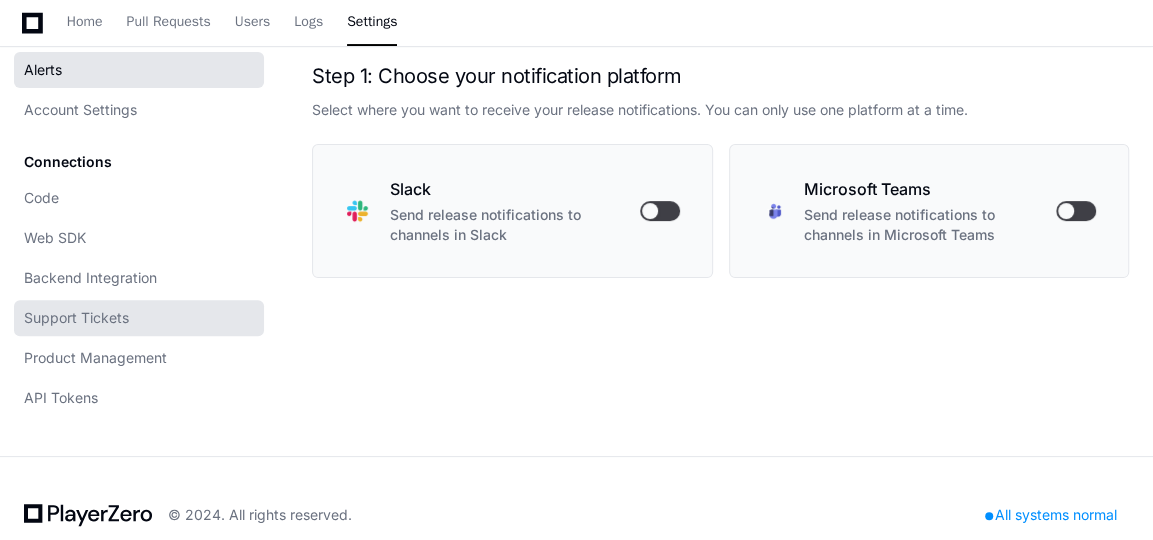 click on "Support Tickets" 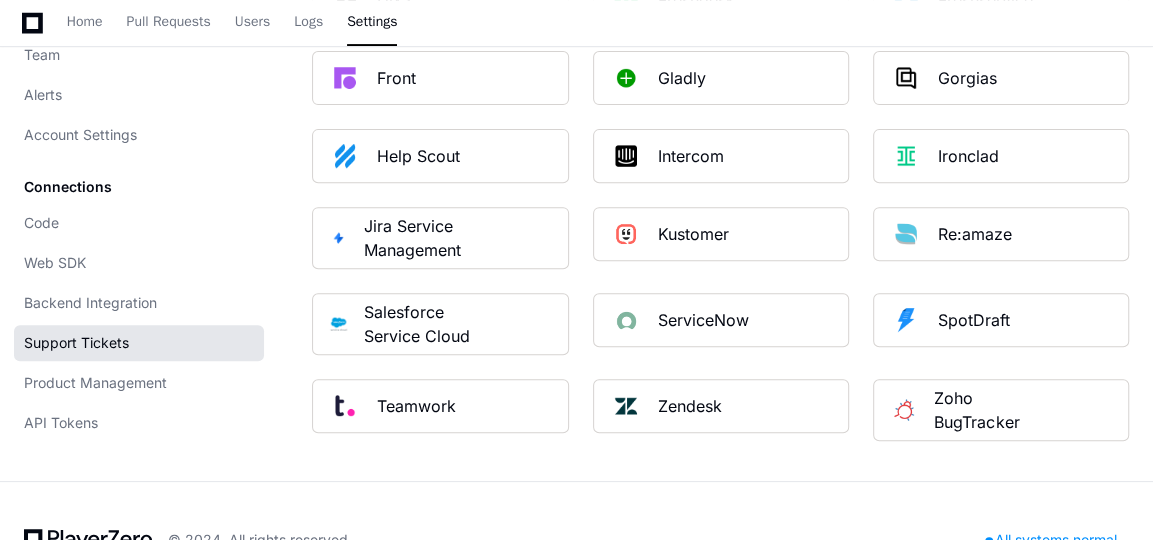 scroll, scrollTop: 388, scrollLeft: 0, axis: vertical 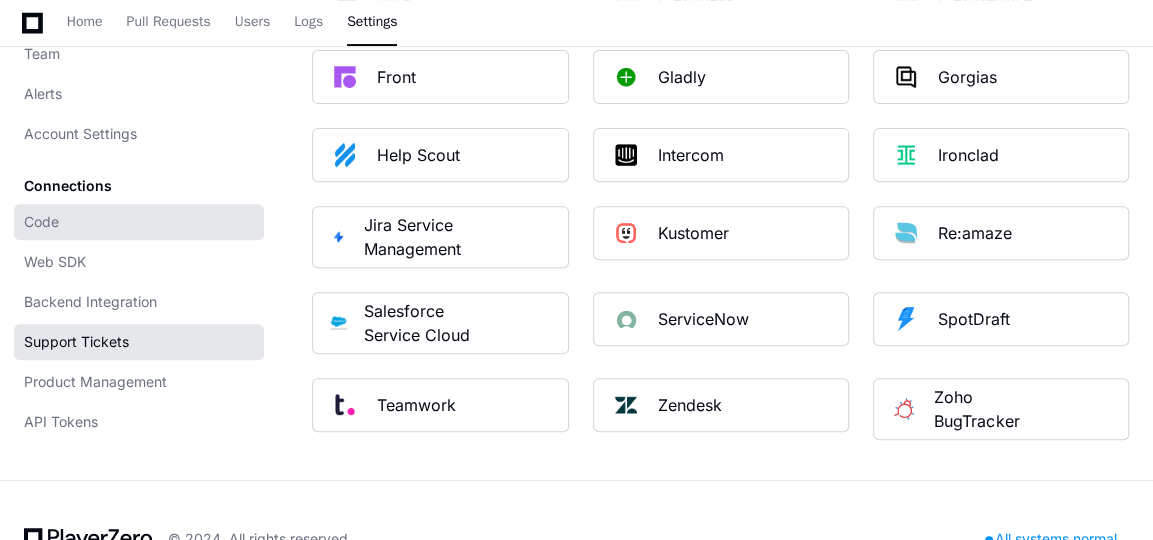 click on "Code" 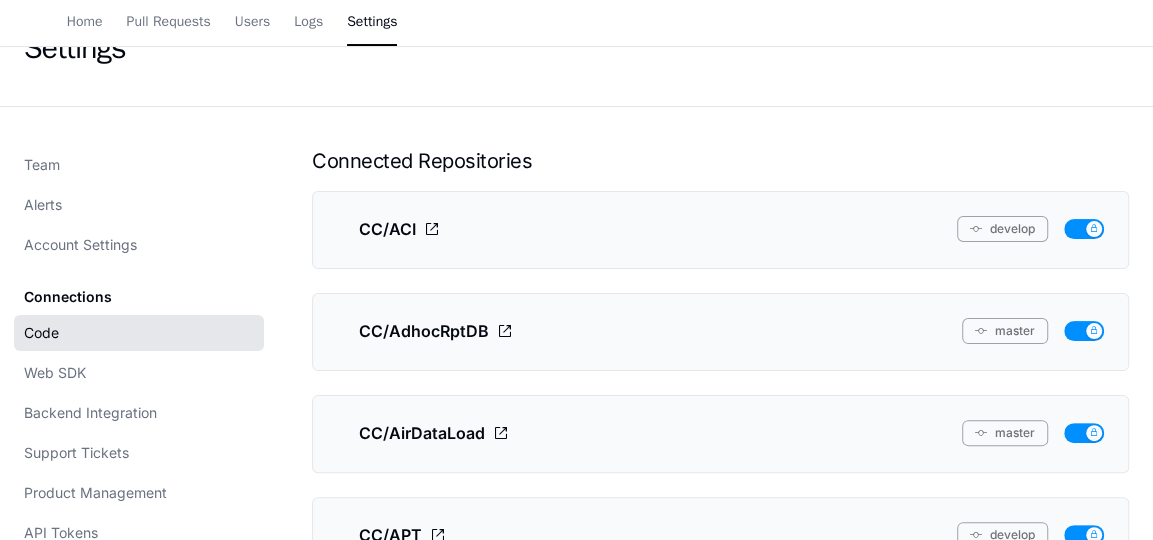 scroll, scrollTop: 184, scrollLeft: 0, axis: vertical 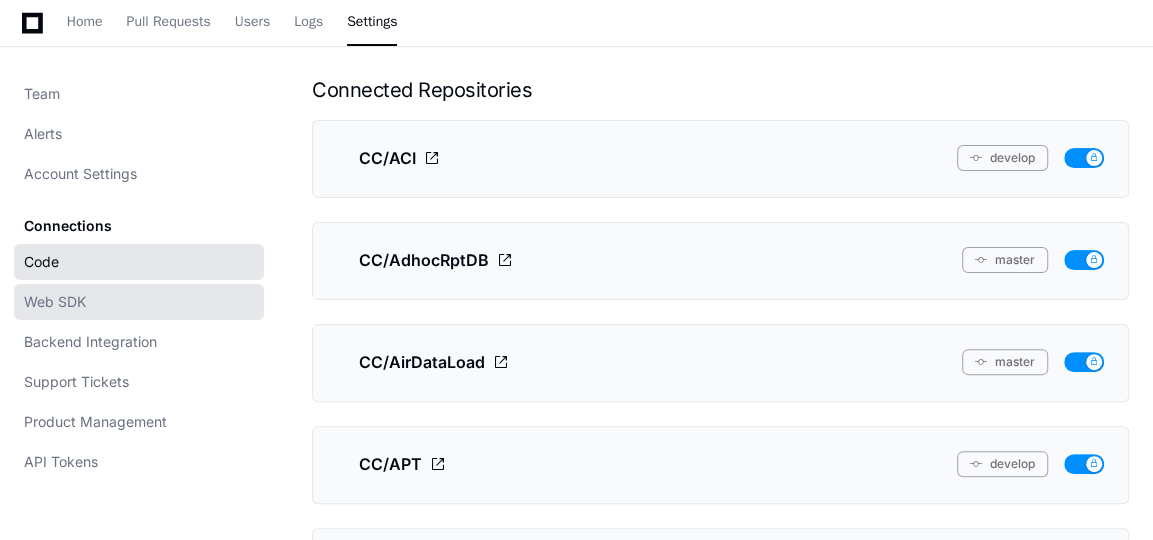 click on "Web SDK" 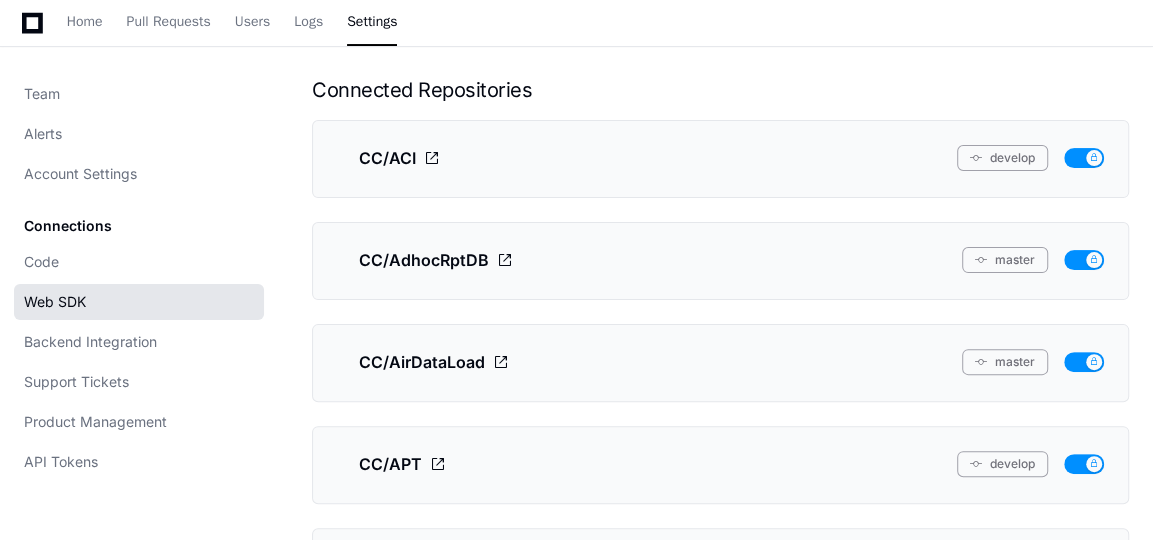 click on "Web SDK" 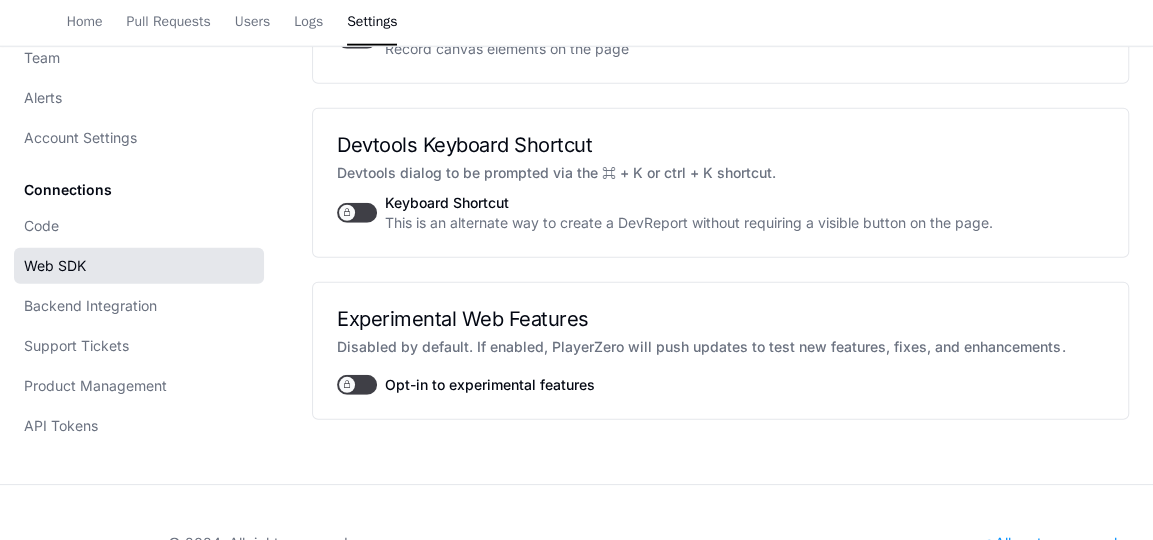 scroll, scrollTop: 3064, scrollLeft: 0, axis: vertical 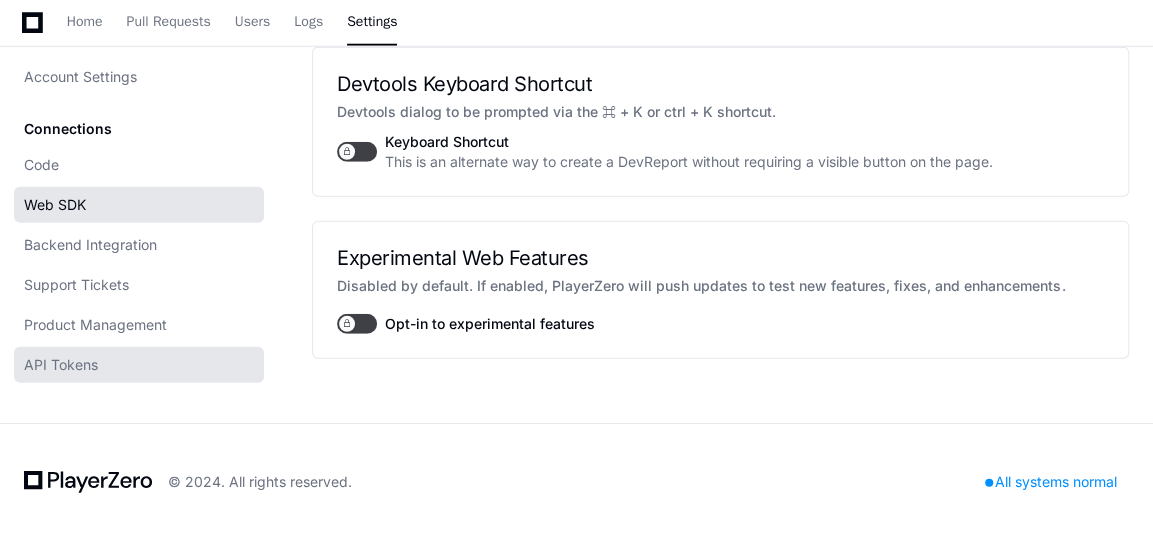 click on "API Tokens" 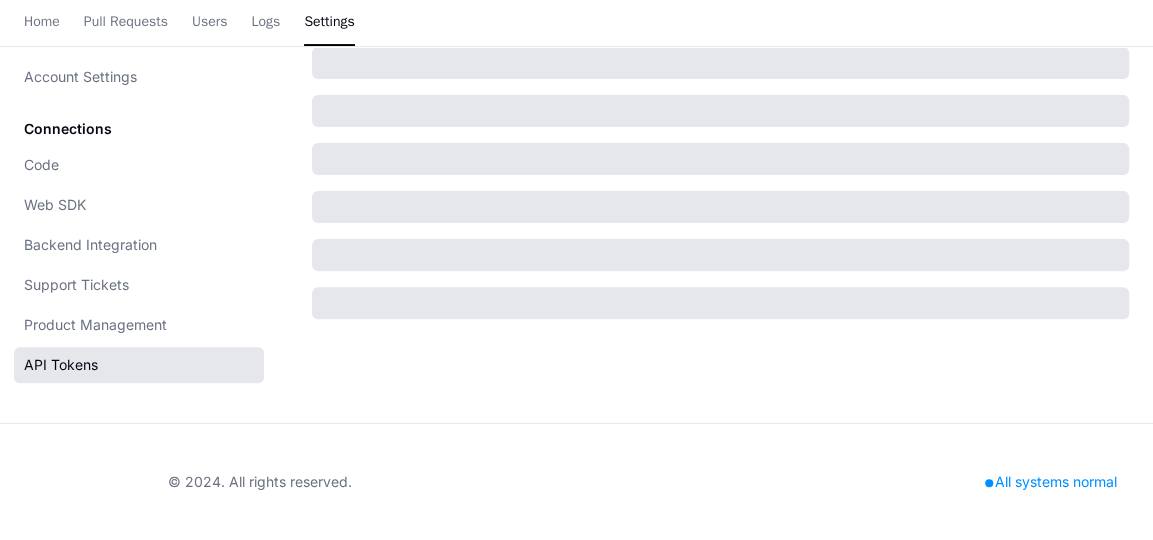 scroll, scrollTop: 0, scrollLeft: 0, axis: both 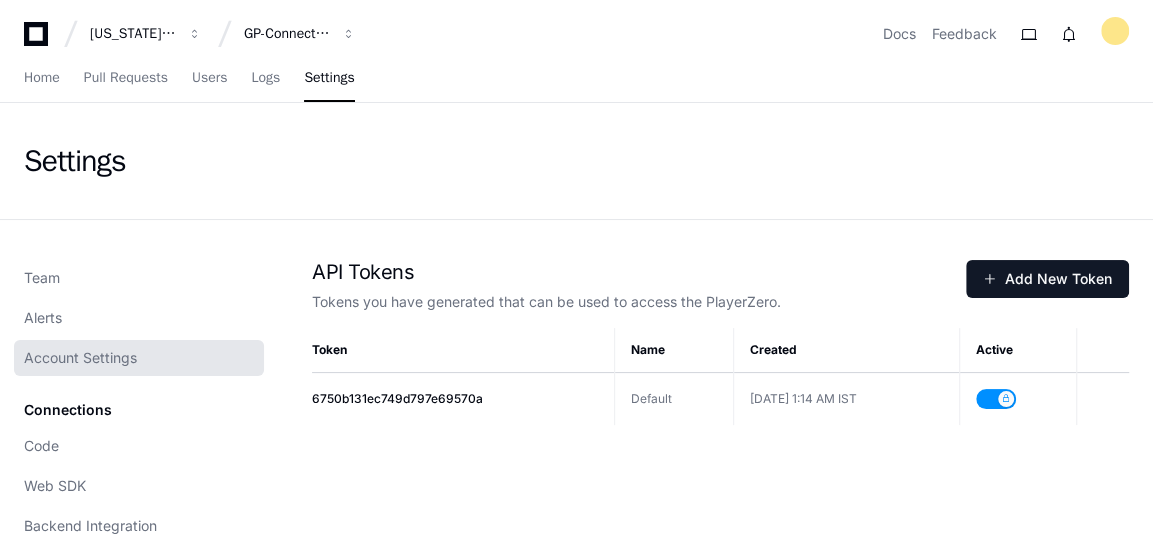 click on "Account Settings" 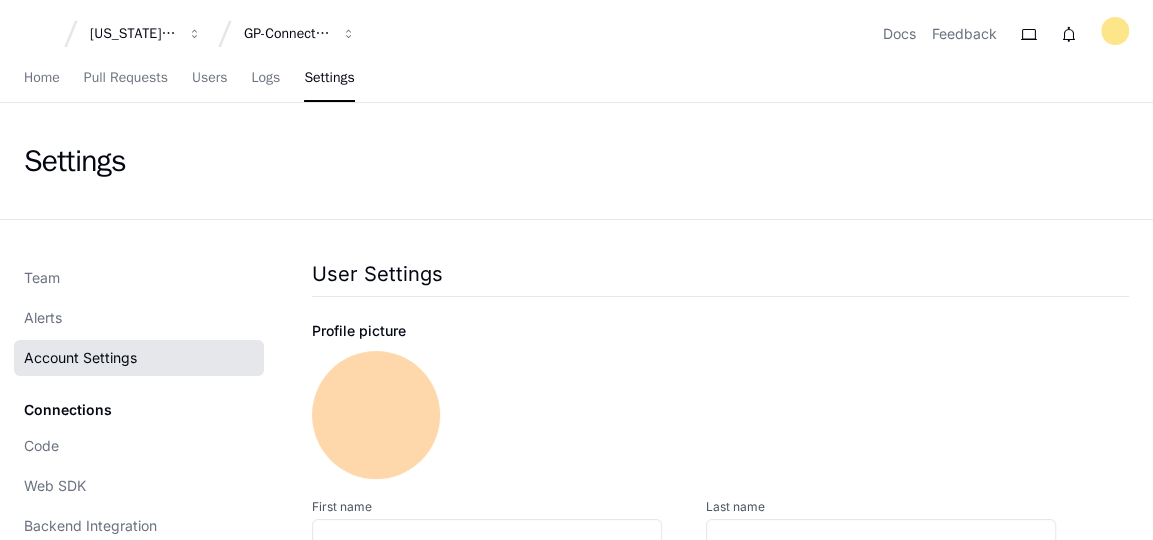 type on "**********" 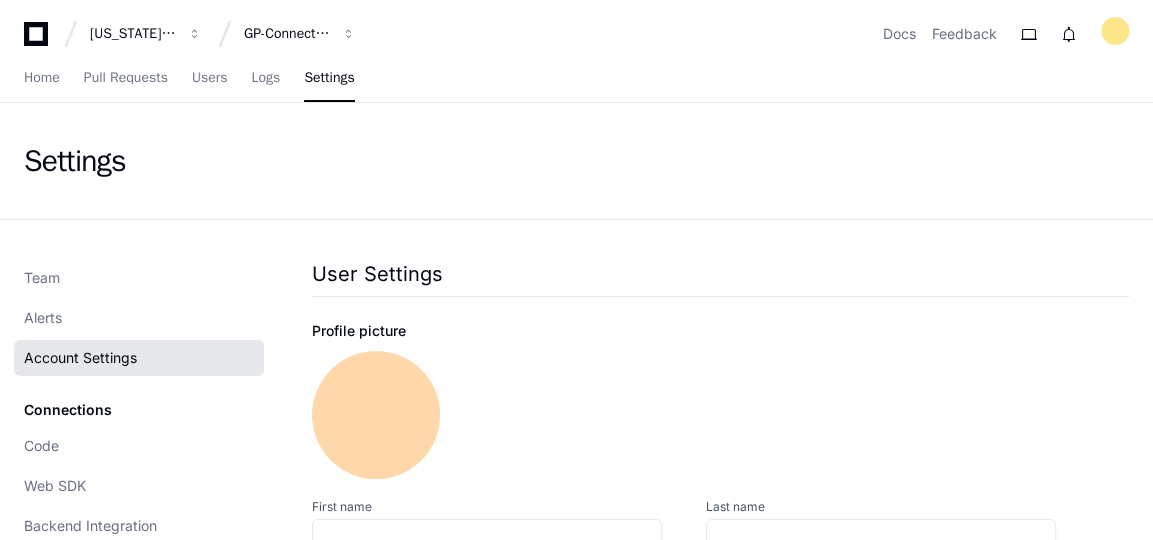 type on "**********" 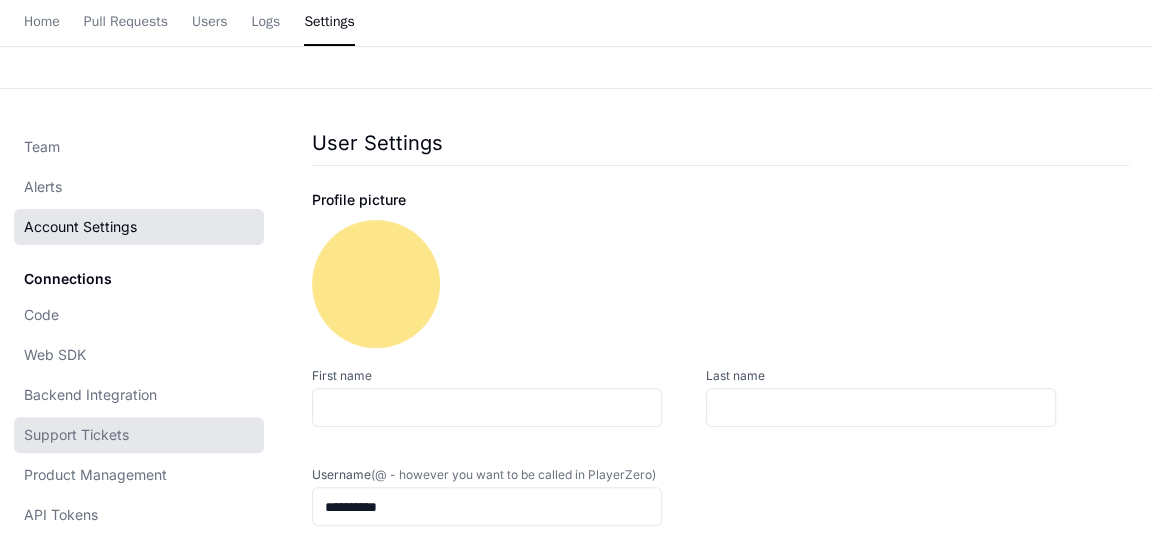scroll, scrollTop: 0, scrollLeft: 0, axis: both 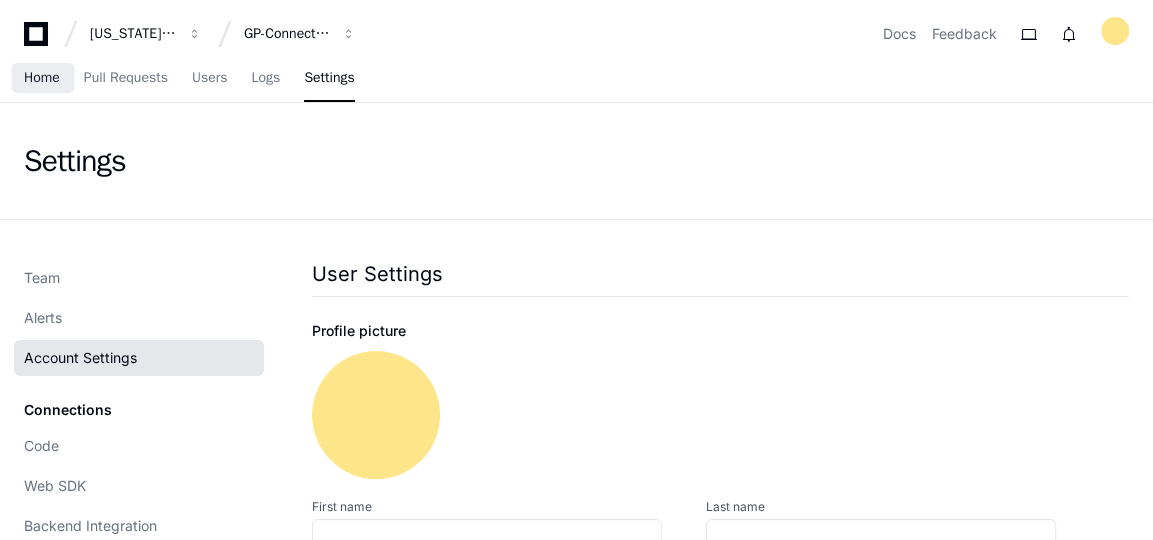 click on "Home" at bounding box center (42, 78) 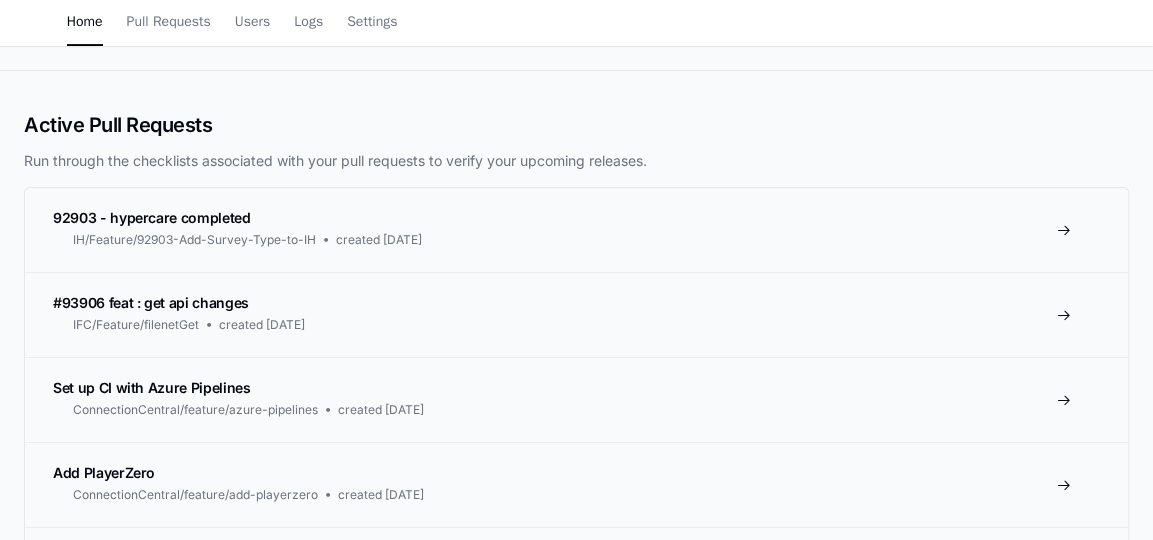 scroll, scrollTop: 384, scrollLeft: 0, axis: vertical 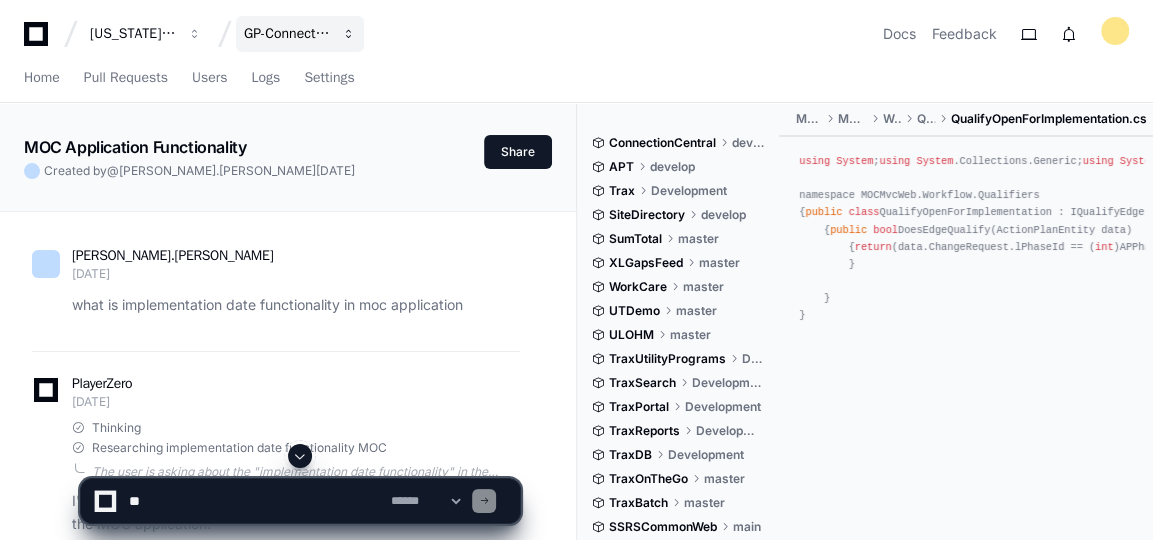 click at bounding box center (195, 34) 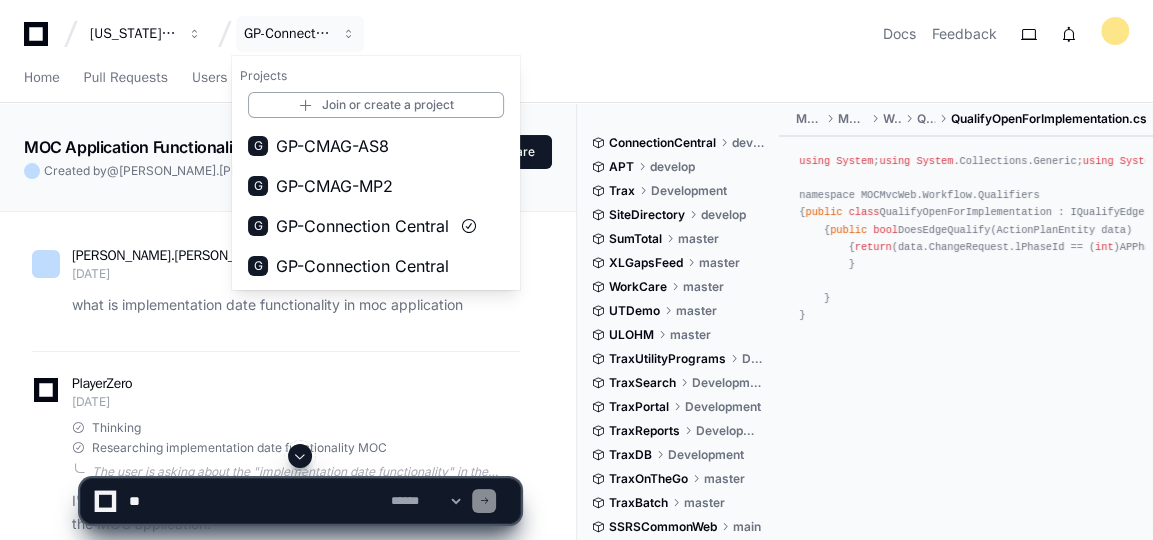 click on "Georgia Pacific GP-Connection Central Projects  Join or create a project   G  GP-CMAG-AS8  G  GP-CMAG-MP2  G  GP-Connection Central  G  GP-Connection Central  Docs  Feedback" at bounding box center (576, 34) 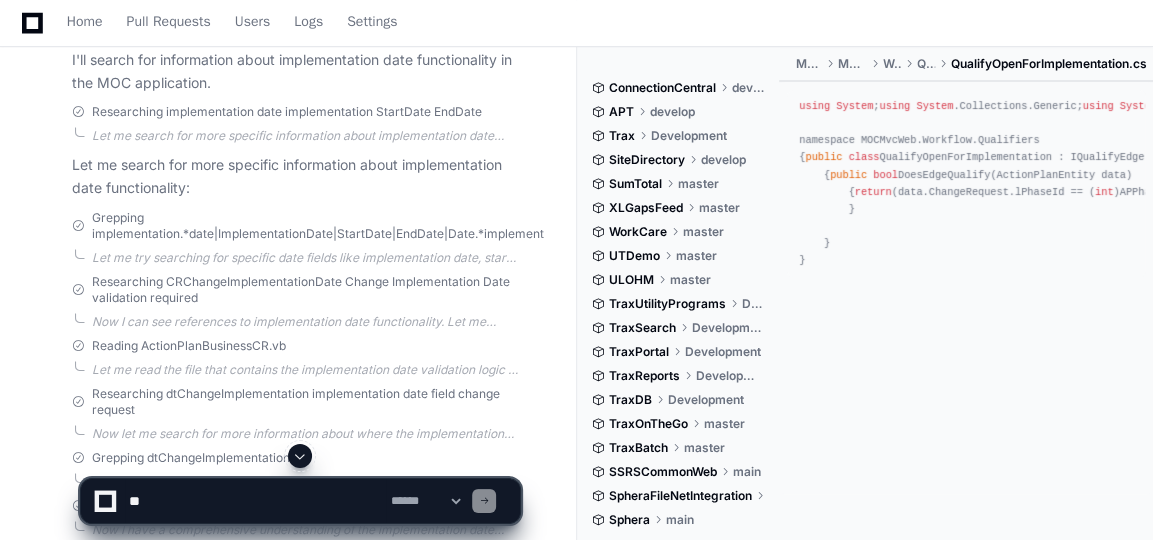 scroll, scrollTop: 441, scrollLeft: 0, axis: vertical 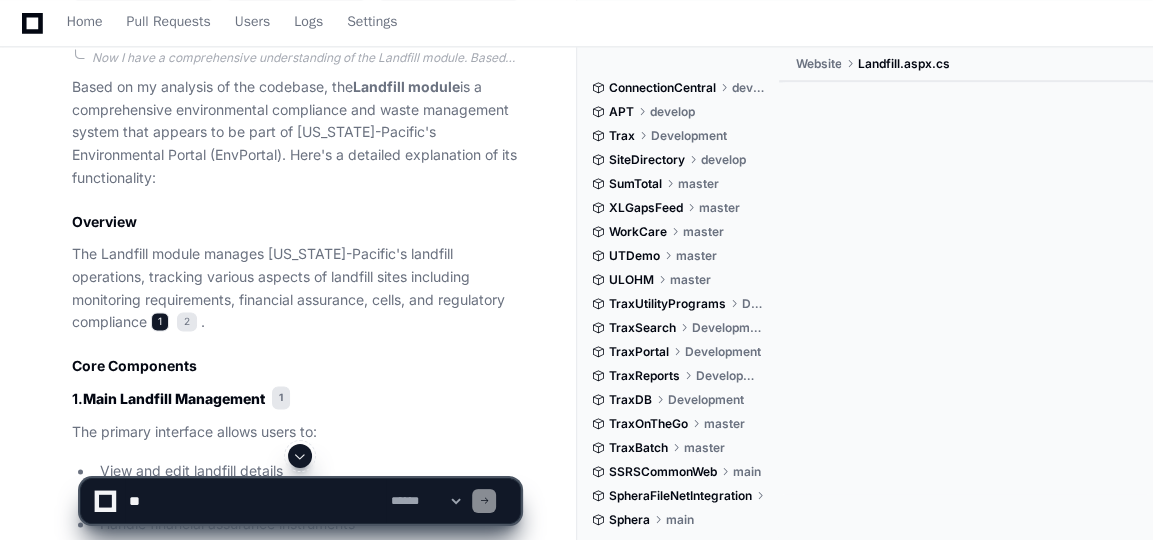 click on "1" 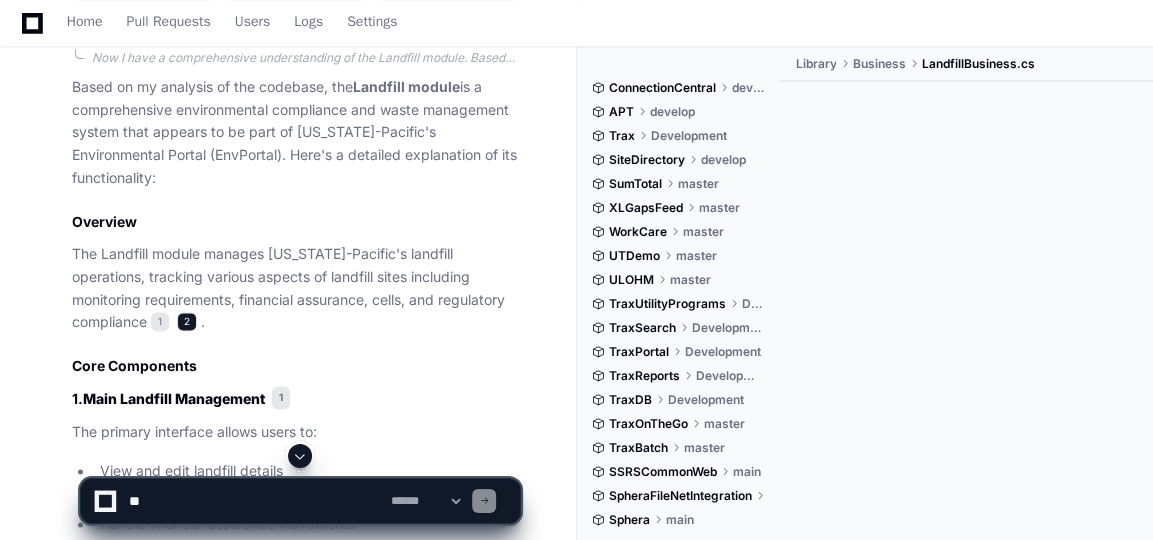 click on "2" 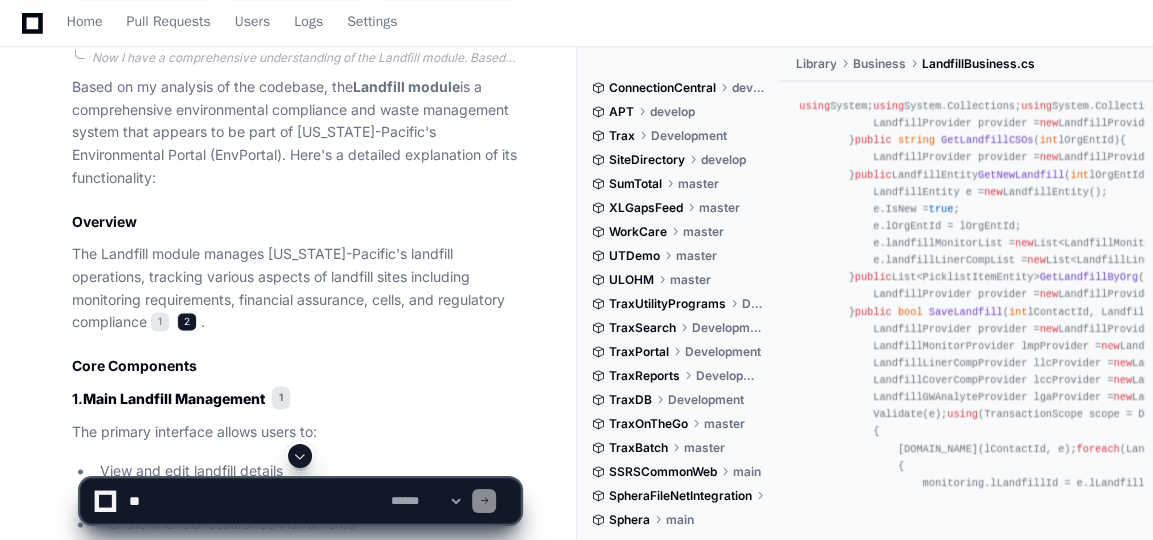click on "2" 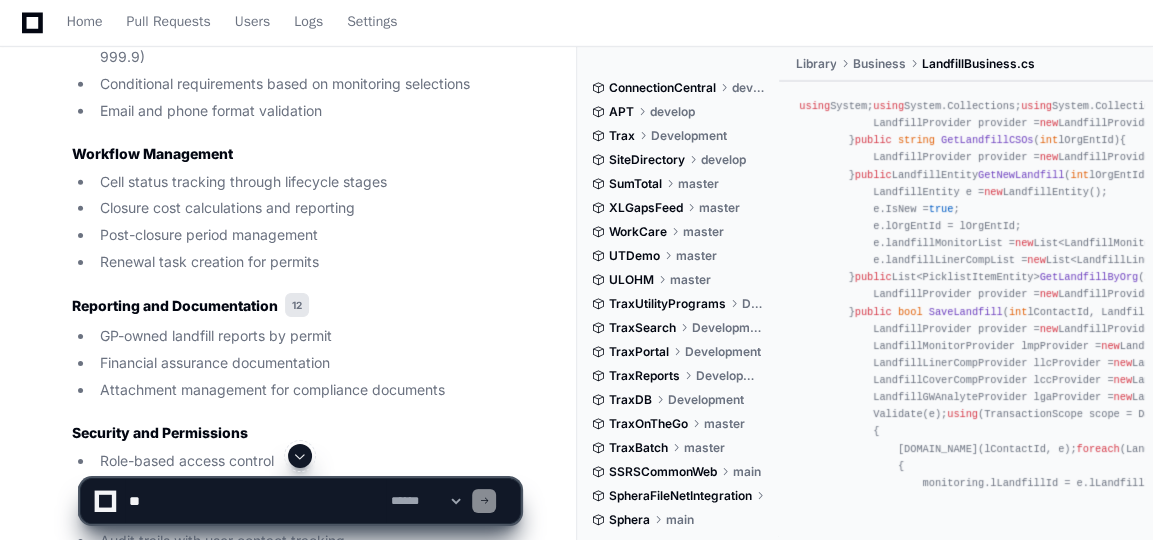 scroll, scrollTop: 3483, scrollLeft: 0, axis: vertical 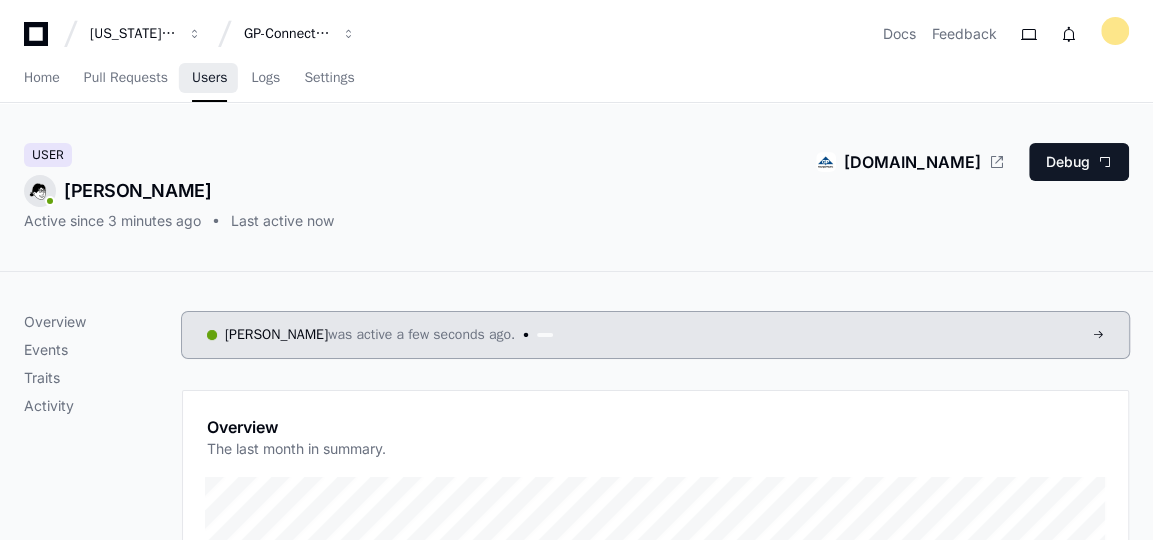 click on "Users" at bounding box center [210, 78] 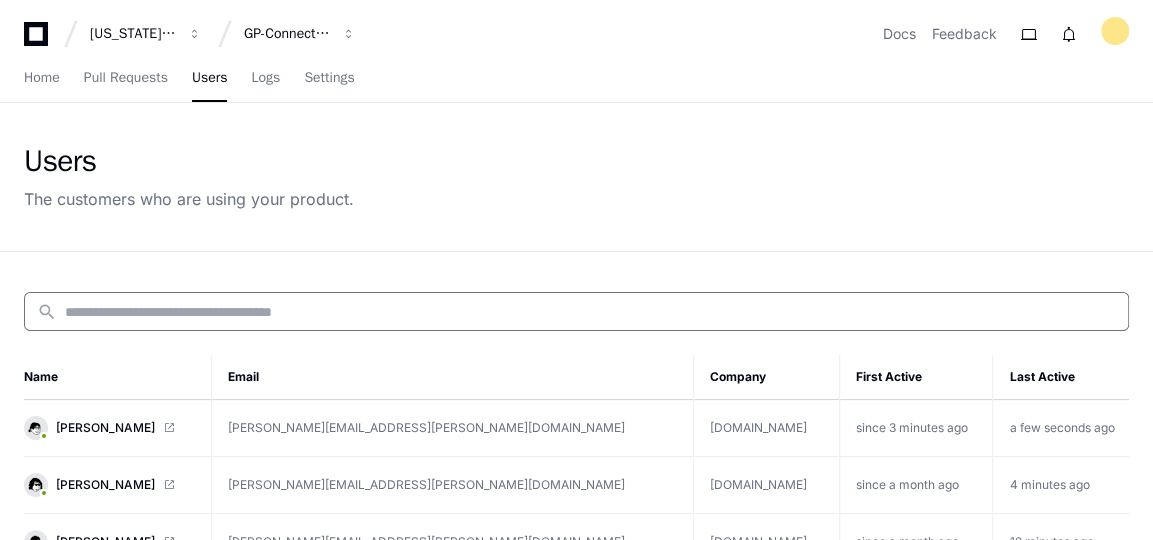 click at bounding box center [590, 312] 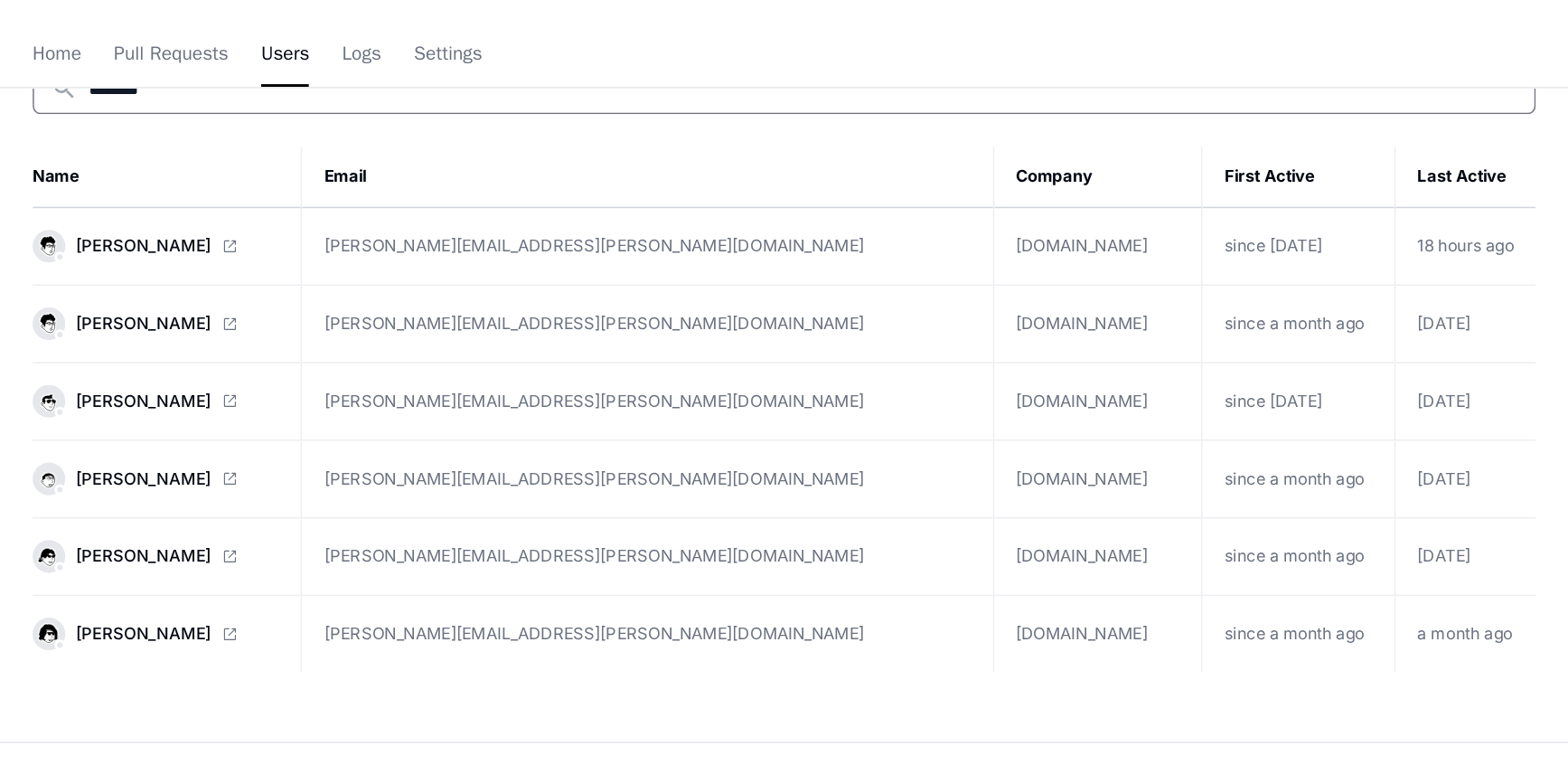 scroll, scrollTop: 0, scrollLeft: 0, axis: both 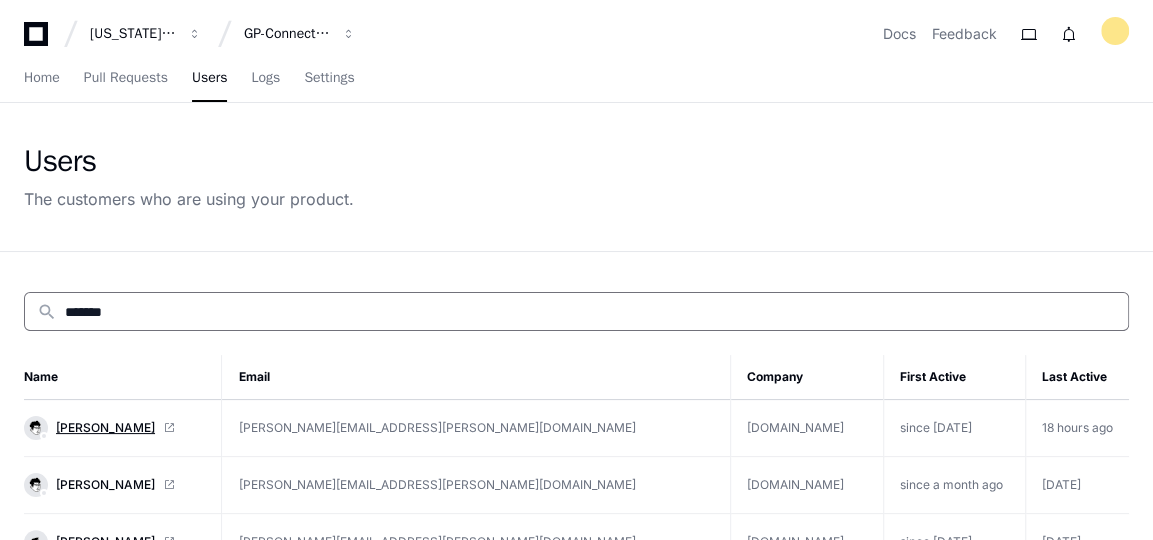 type on "*******" 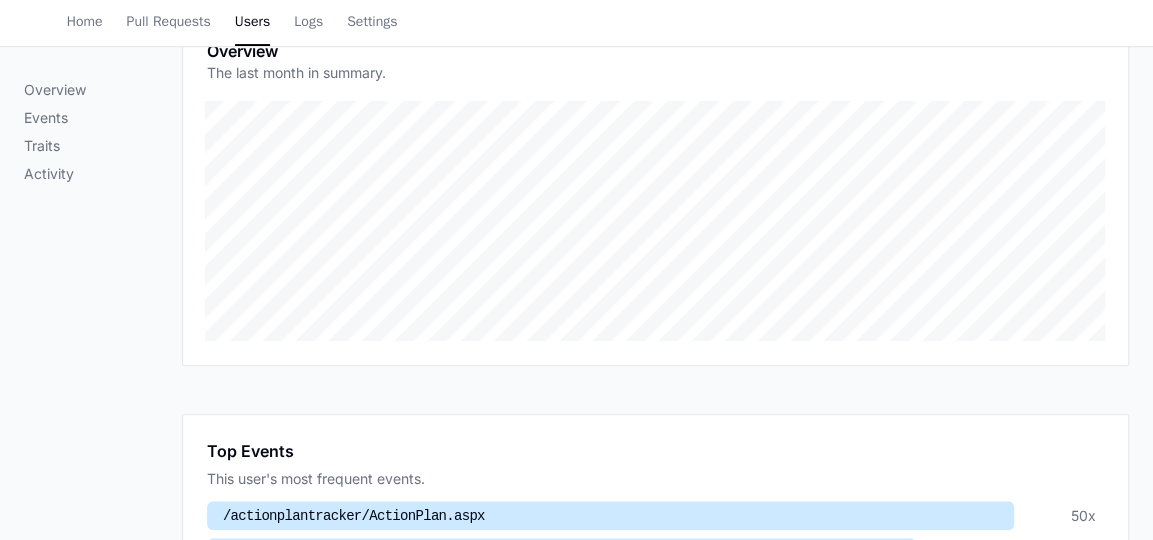 scroll, scrollTop: 323, scrollLeft: 0, axis: vertical 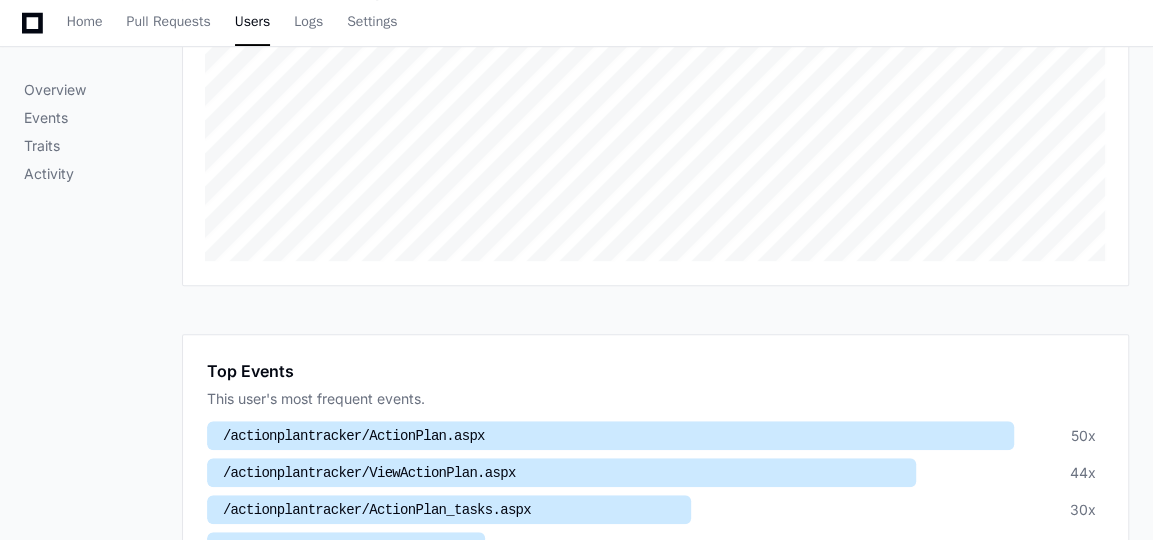 click on "Overview The last month in summary." at bounding box center (655, 110) 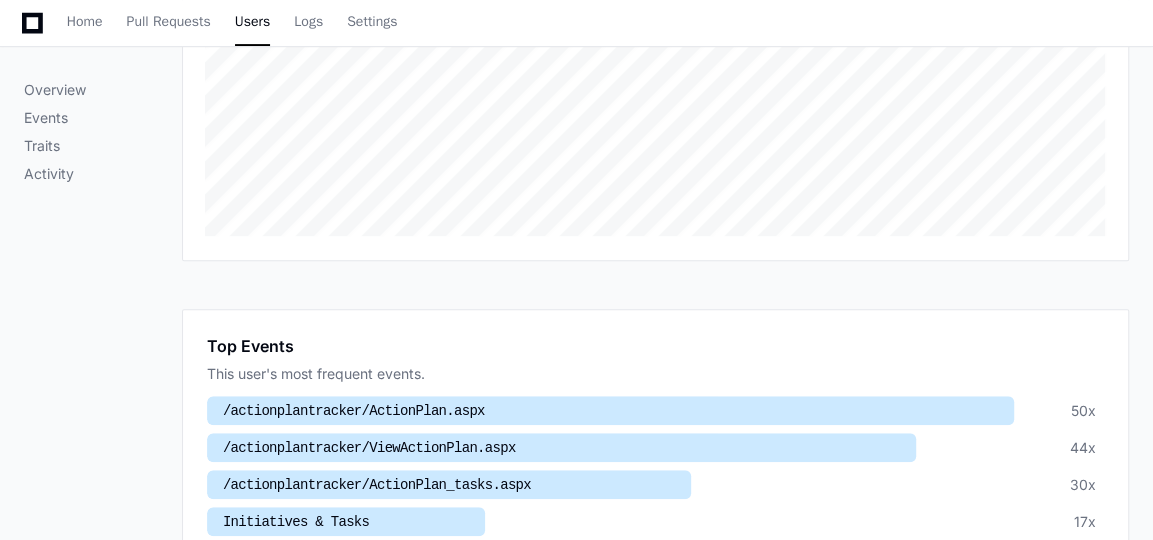 scroll, scrollTop: 483, scrollLeft: 0, axis: vertical 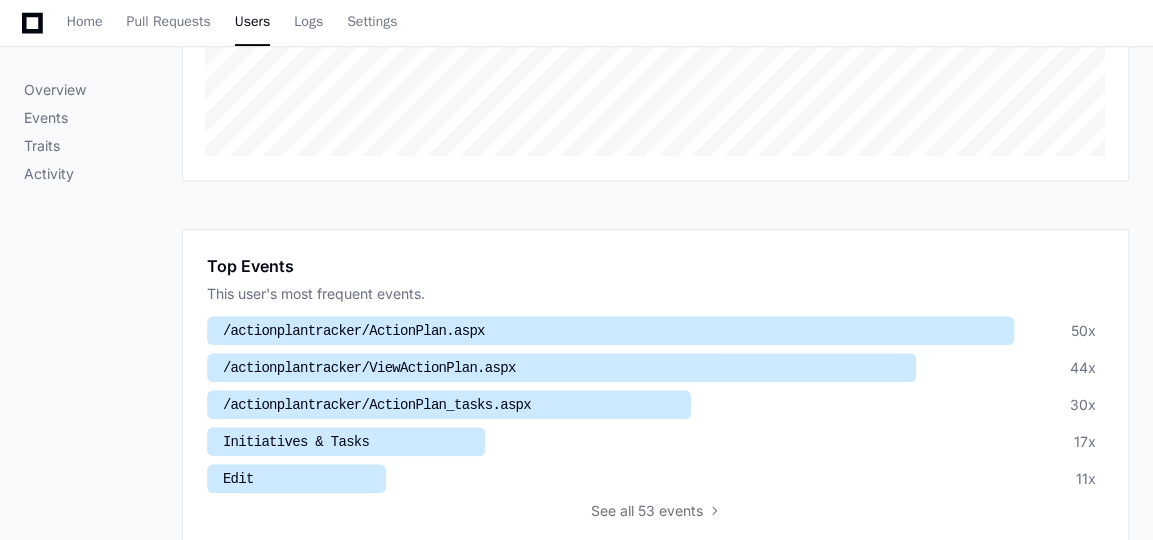 click on "Overview The last month in summary." at bounding box center (655, 5) 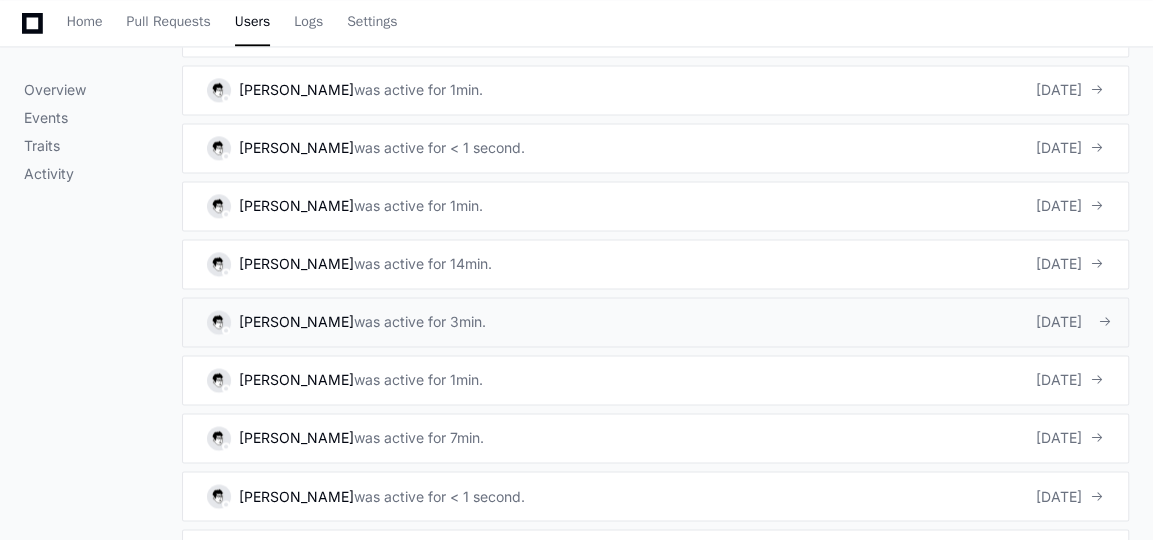 scroll, scrollTop: 1664, scrollLeft: 0, axis: vertical 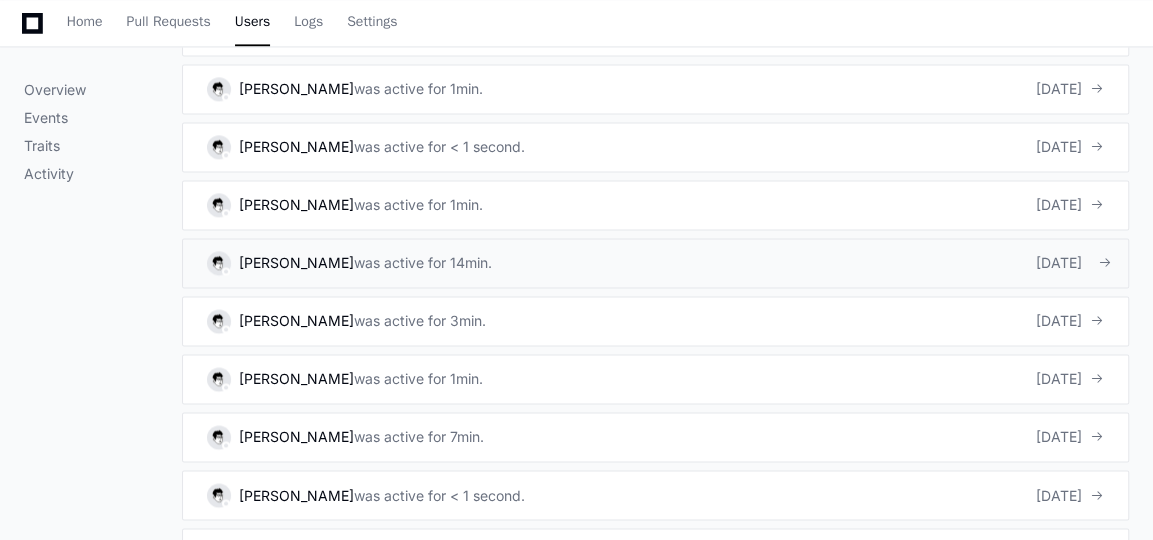 click on "was active for 14min." 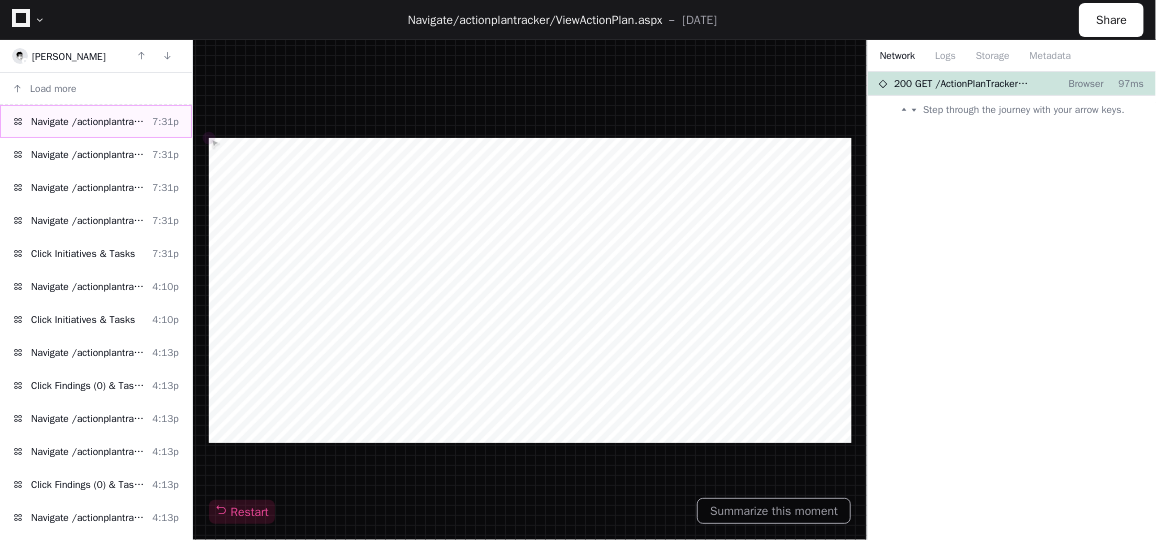 click on "Navigate /actionplantracker/ActionPlan_tasks.aspx" 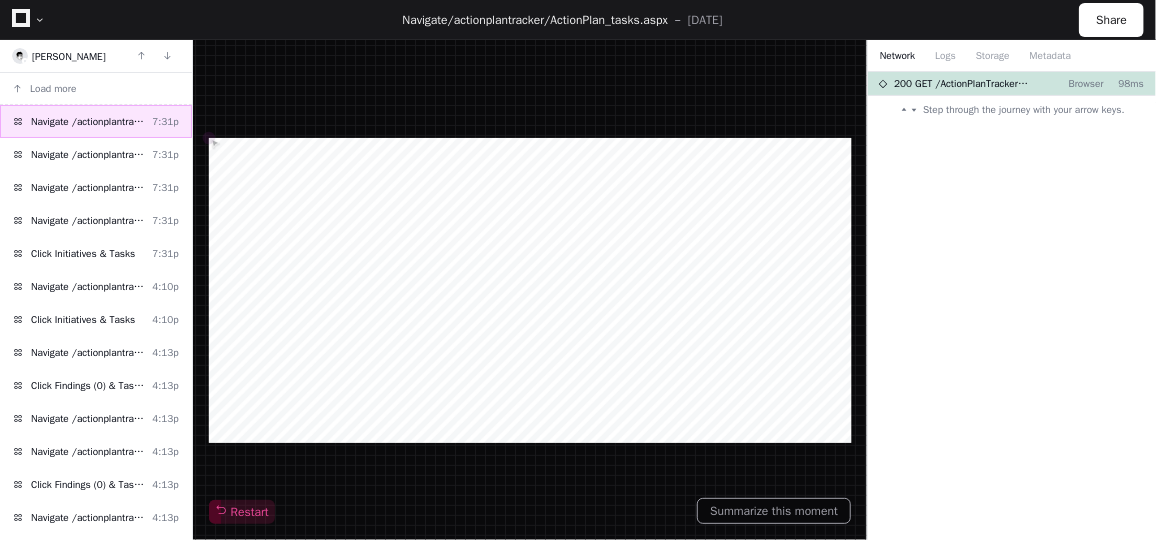click on "Navigate /actionplantracker/ActionPlan_tasks.aspx" 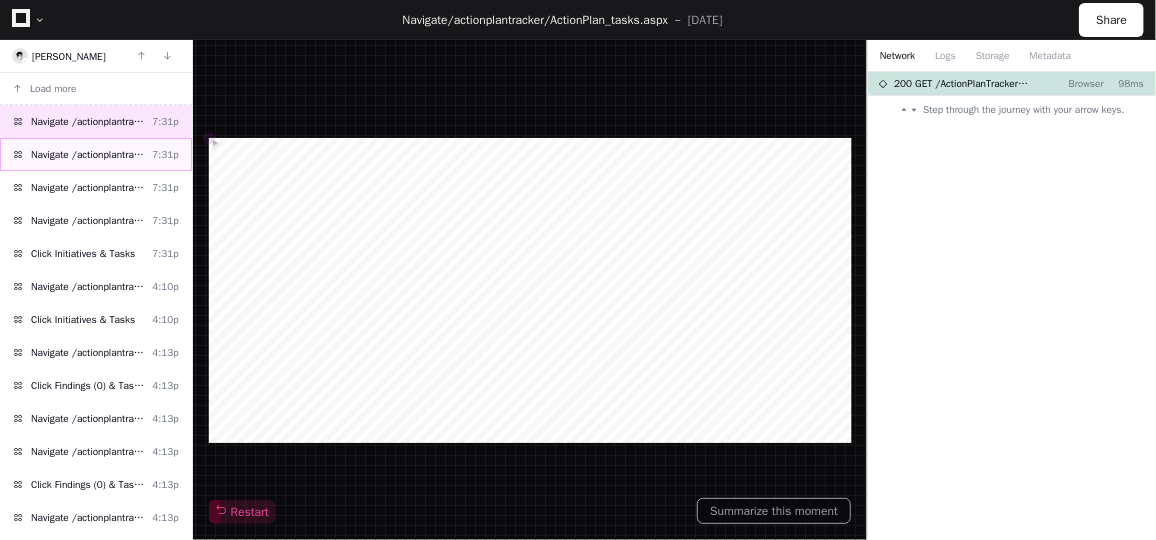 click on "Navigate /actionplantracker/ActionPlan.aspx" 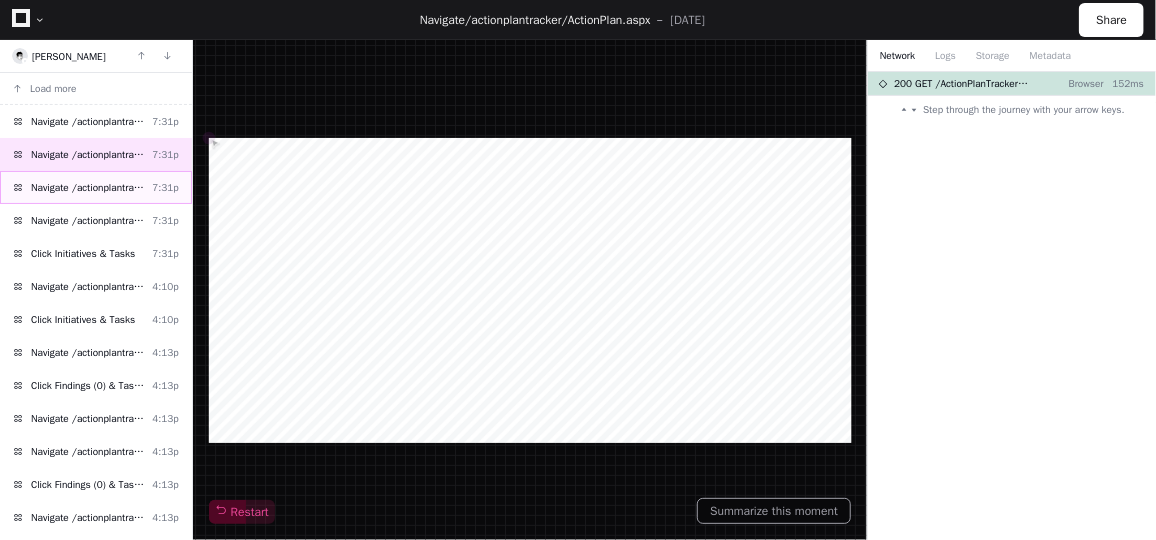 click on "Navigate /actionplantracker/ViewActionPlan.aspx" 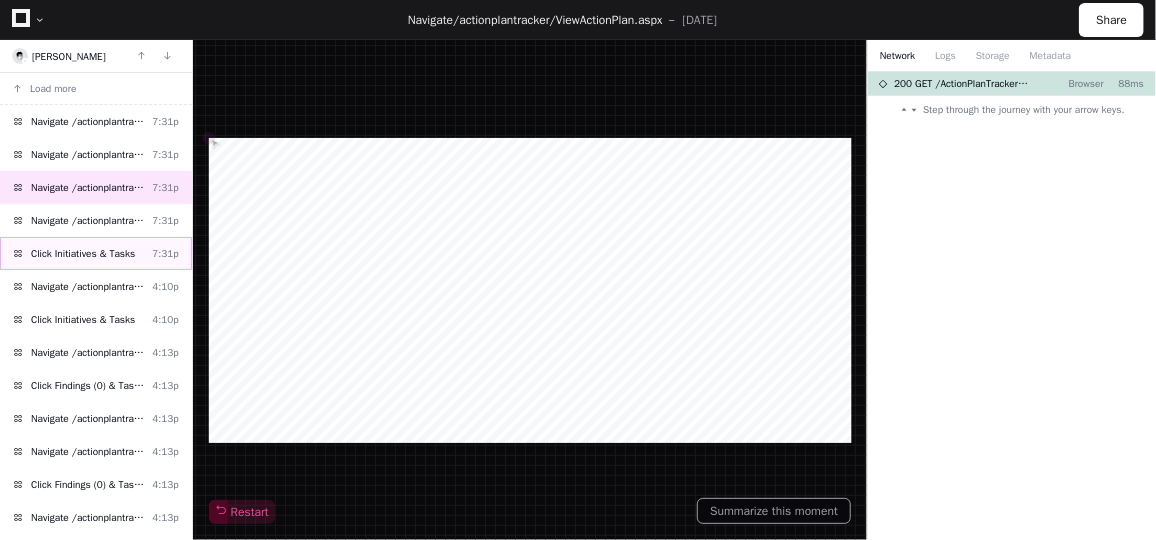 click on "Click Initiatives & Tasks" 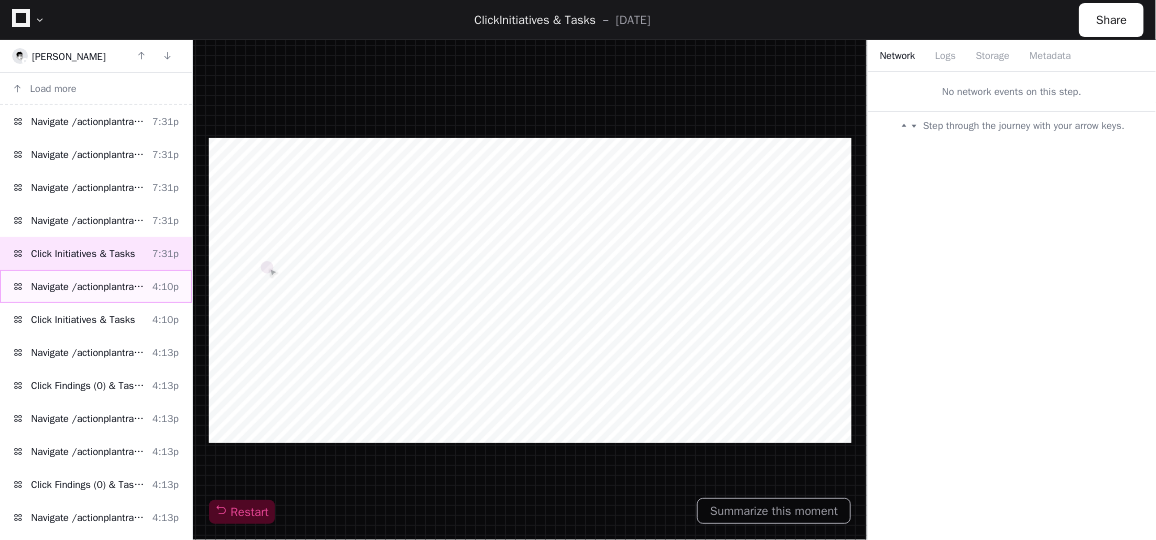 click on "Navigate /actionplantracker/ActionPlan.aspx" 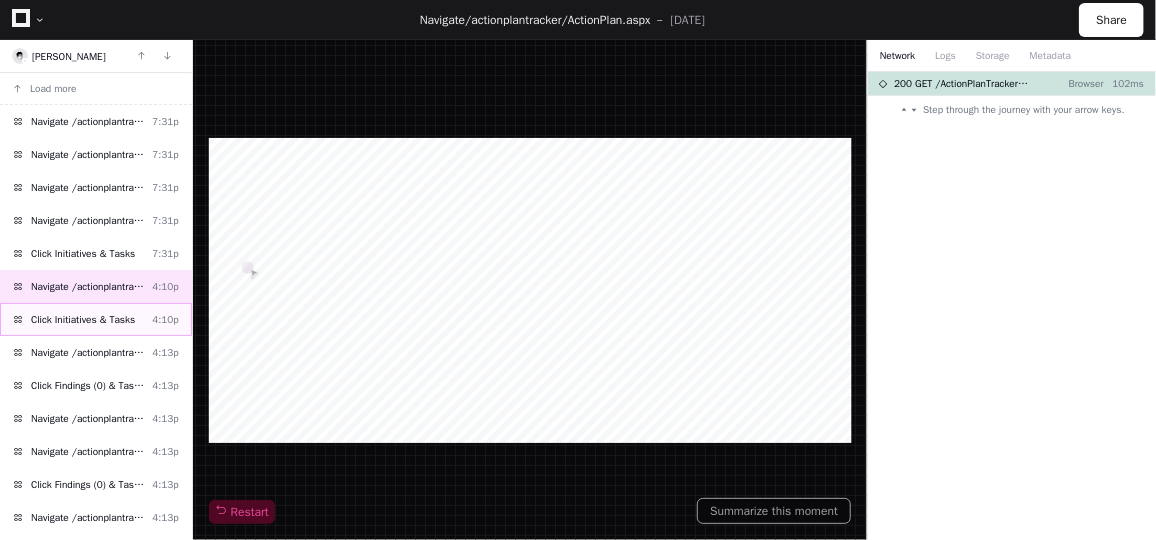 click on "Click Initiatives & Tasks" 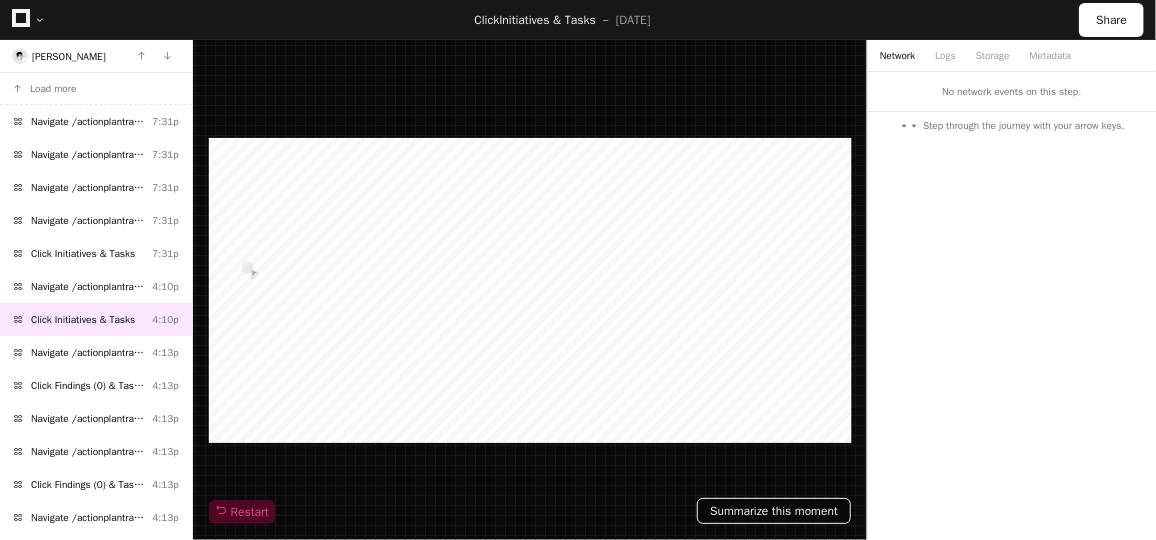 click on "Summarize this moment" 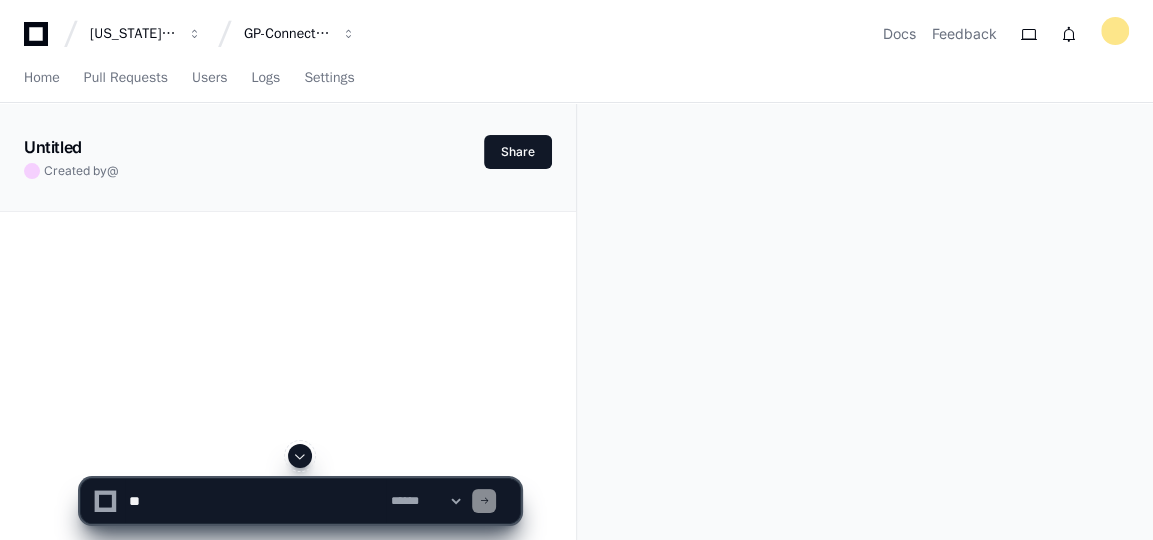 click 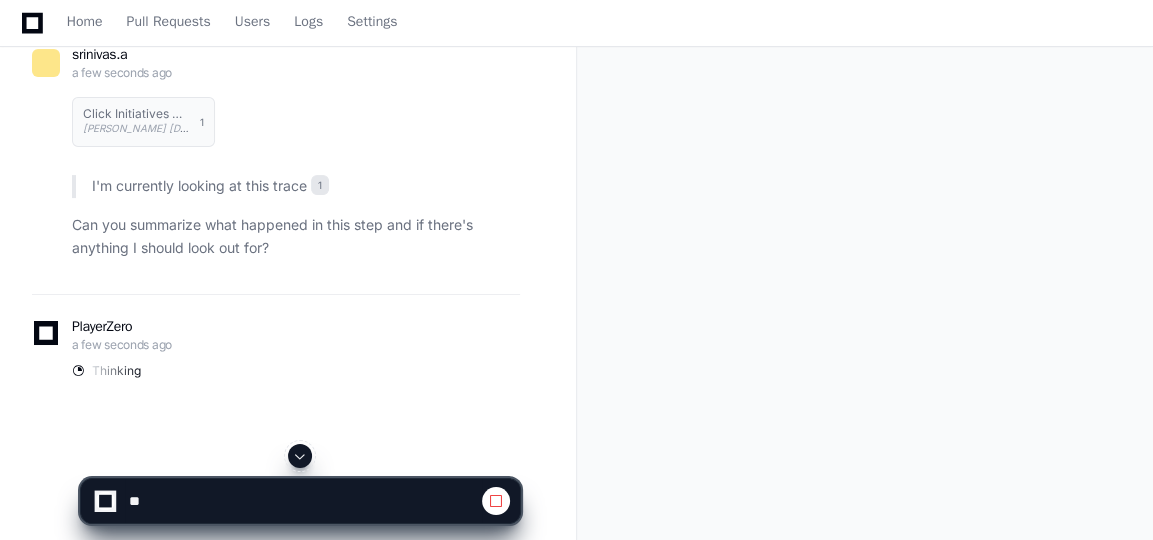 scroll, scrollTop: 201, scrollLeft: 0, axis: vertical 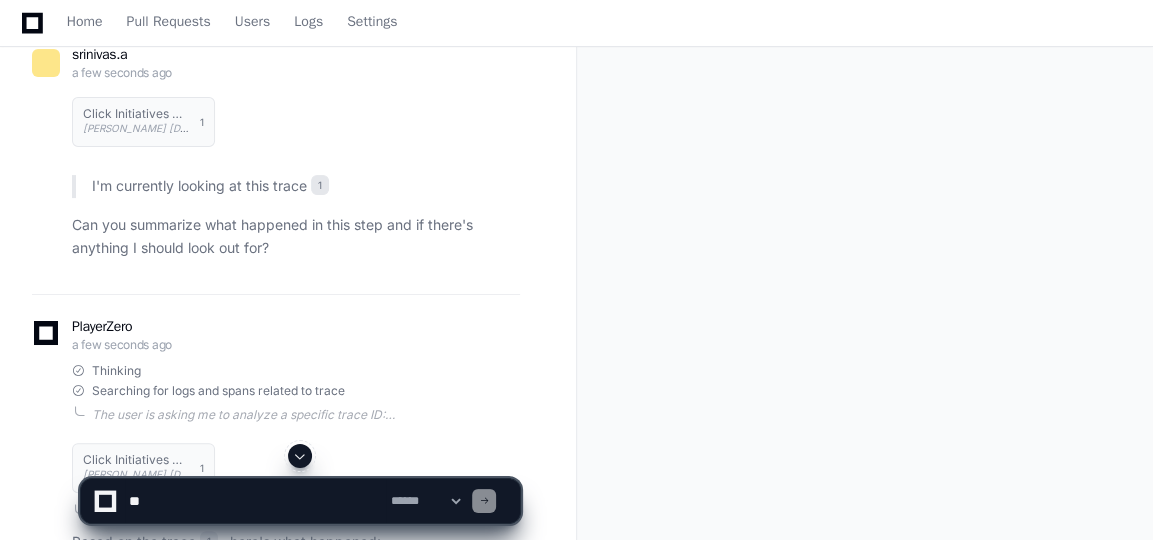 click 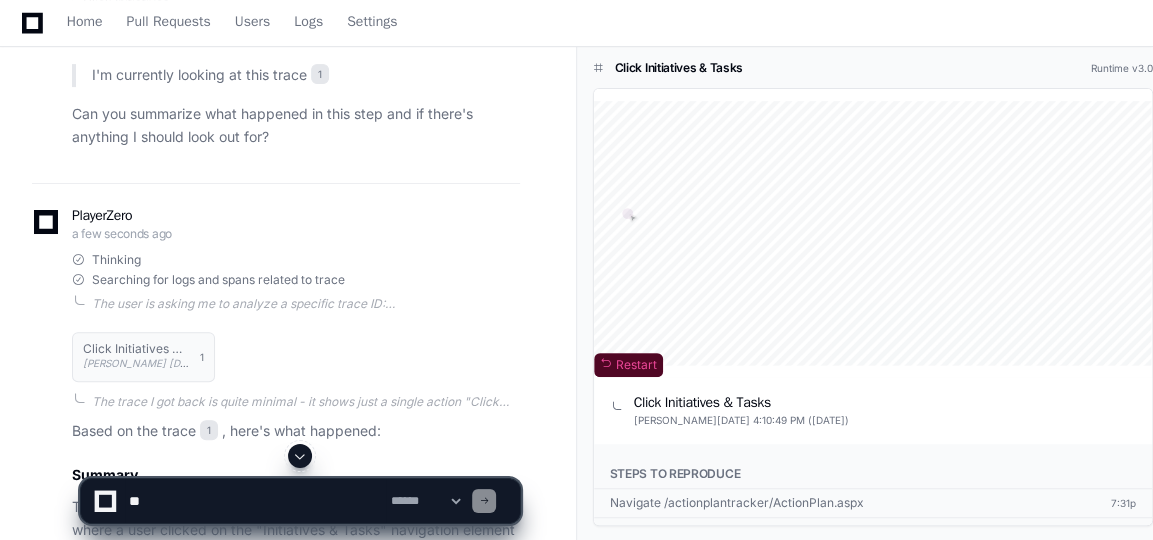 scroll, scrollTop: 0, scrollLeft: 0, axis: both 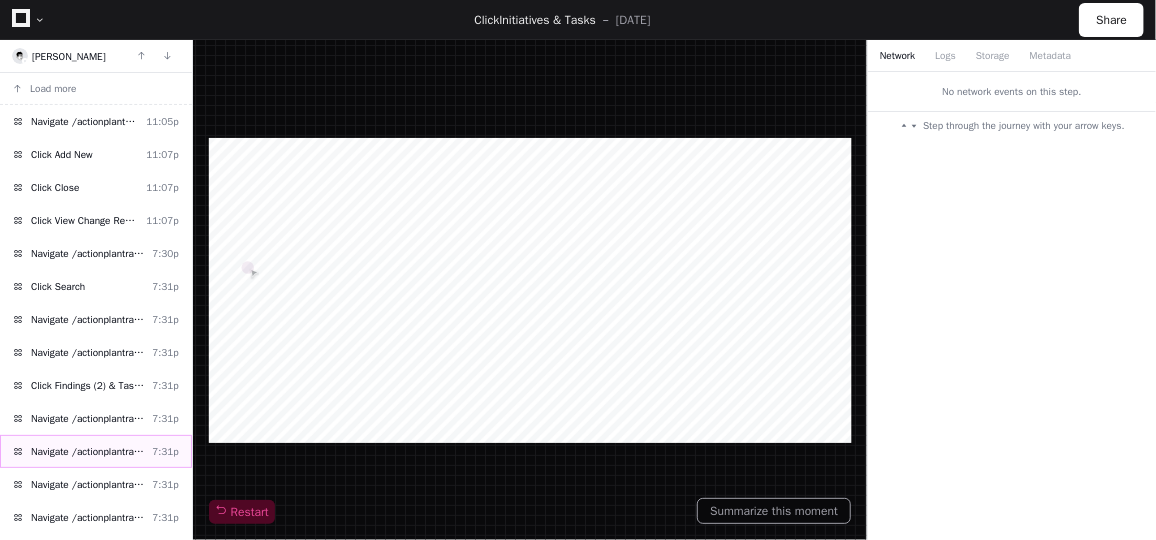 click on "Navigate /actionplantracker/ActionPlan.aspx" 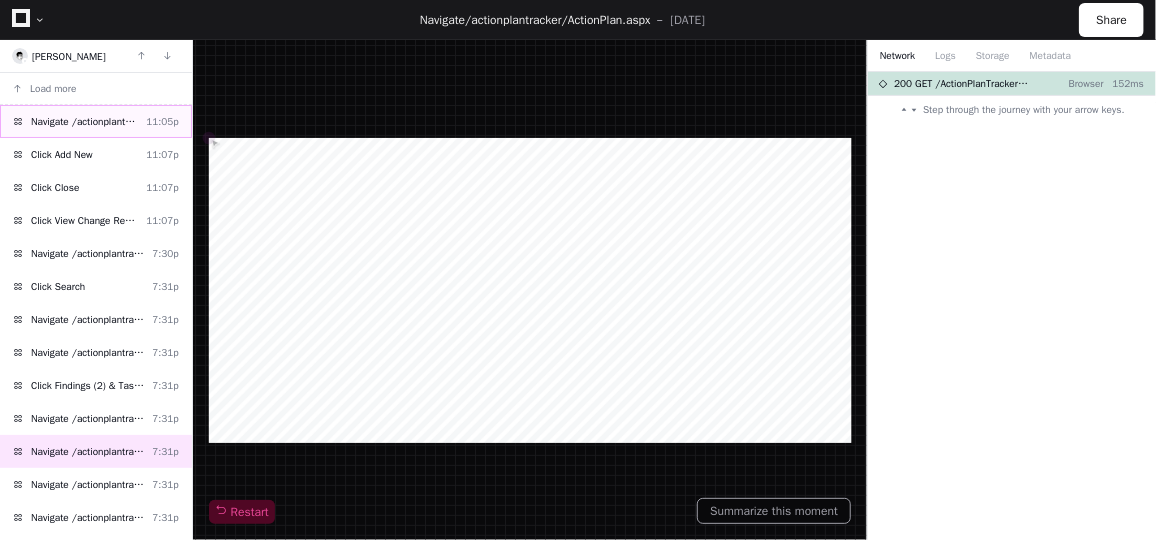click on "Navigate /actionplantracker/ViewActionPlan.aspx  11:05p" 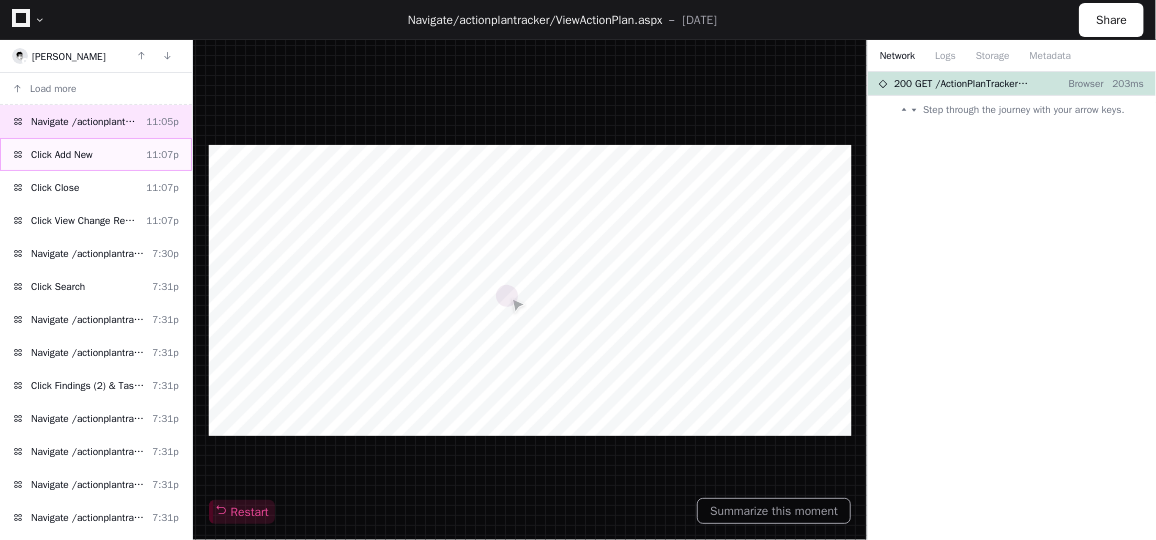 click on "Click Add New  11:07p" 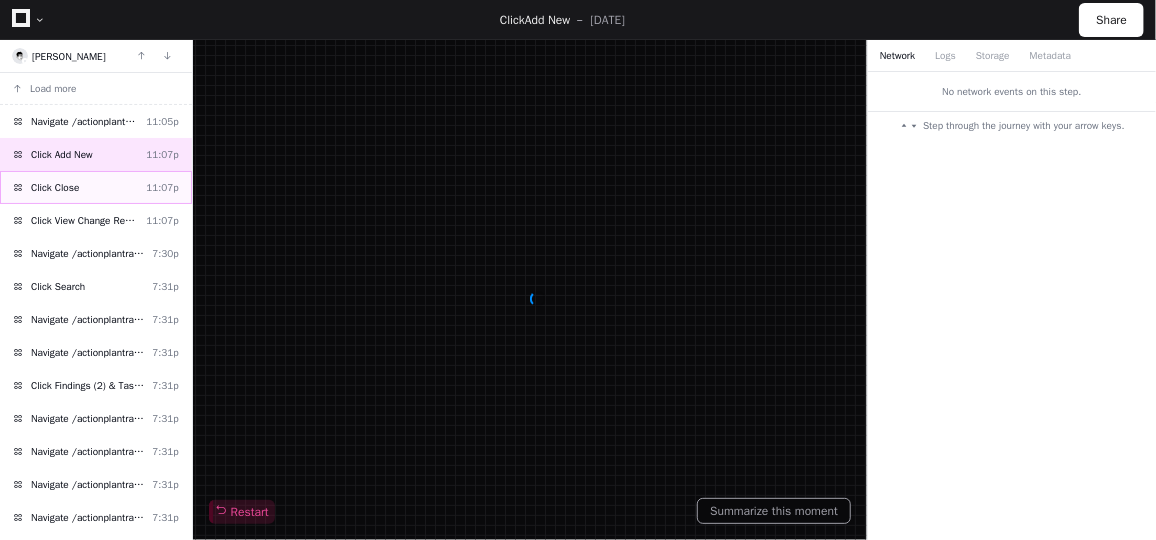 click on "Click Close  11:07p" 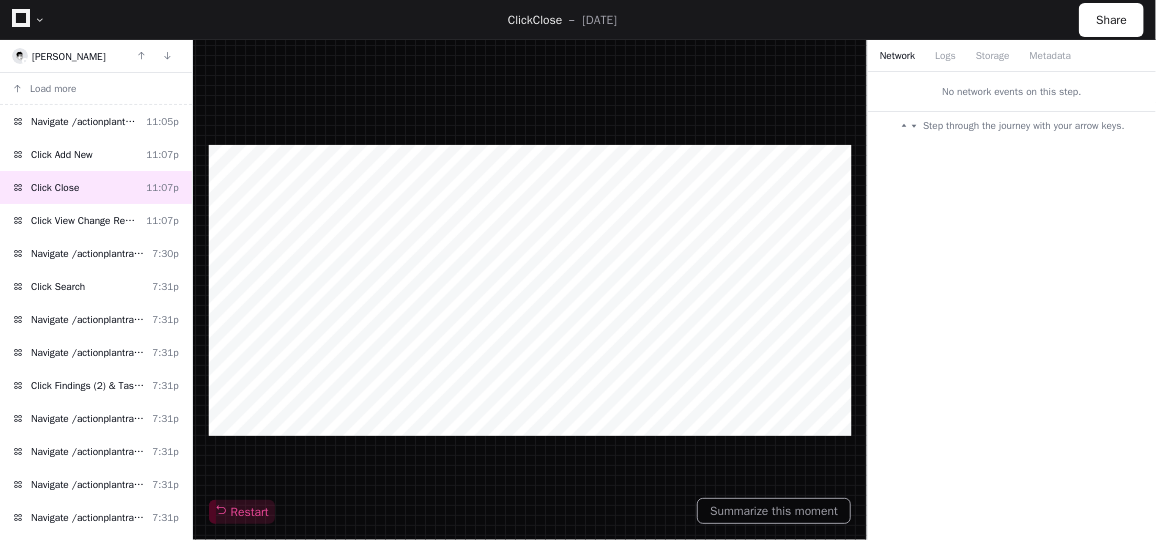 click 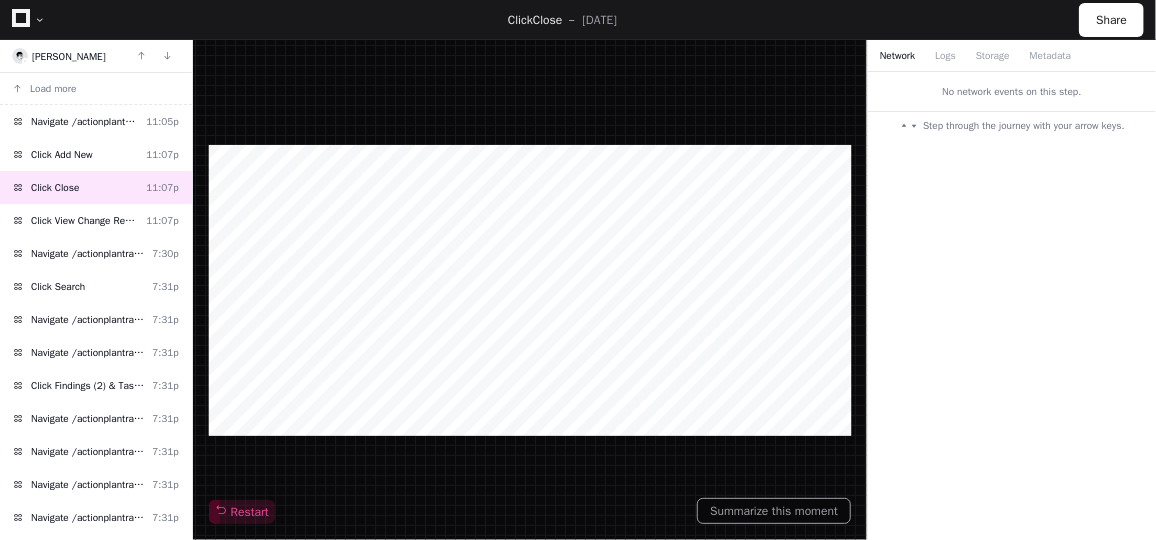click 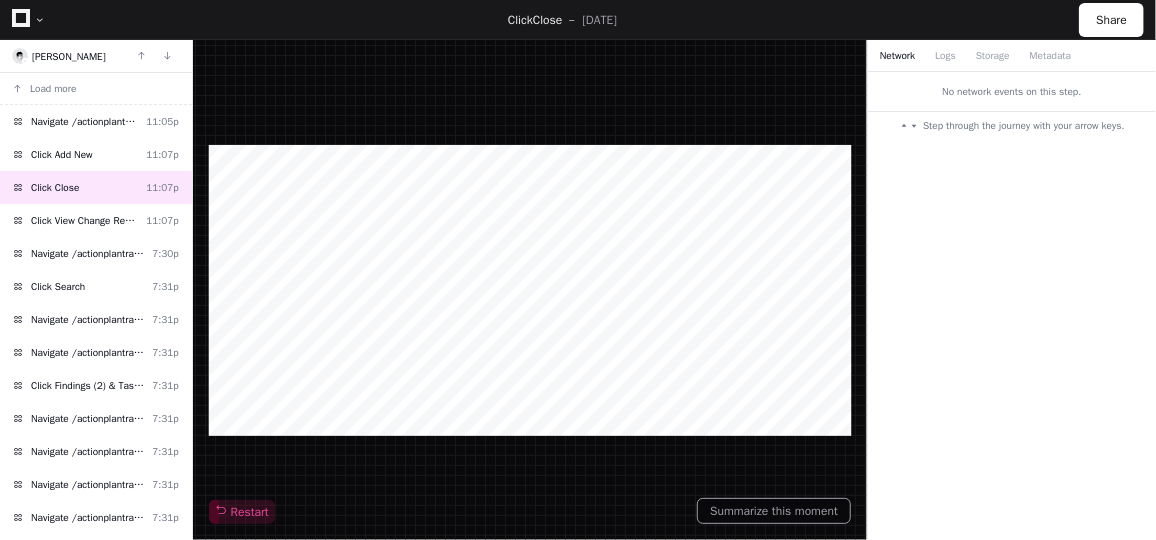 click 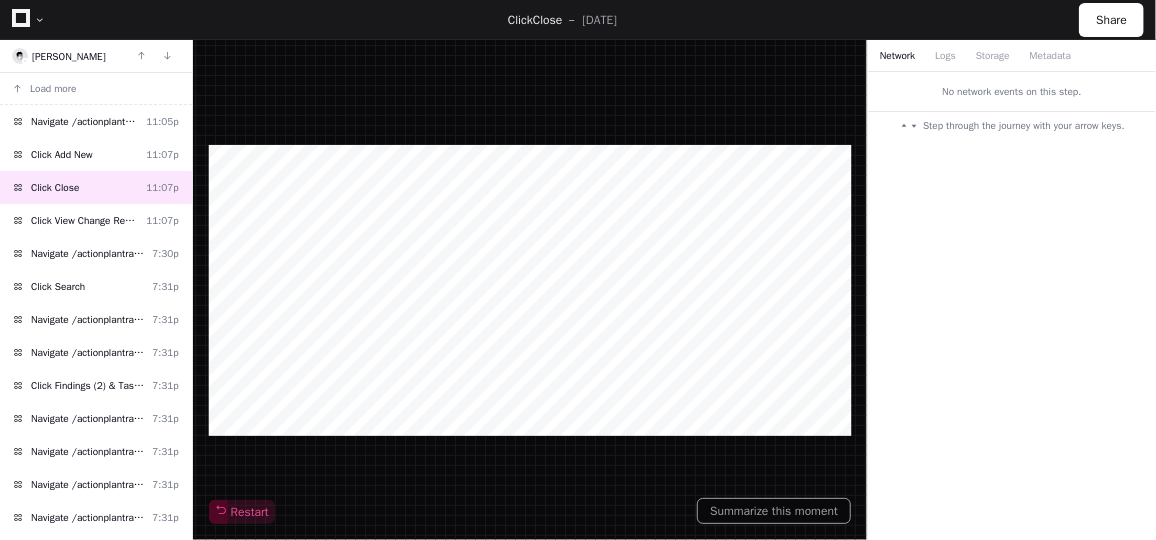 click 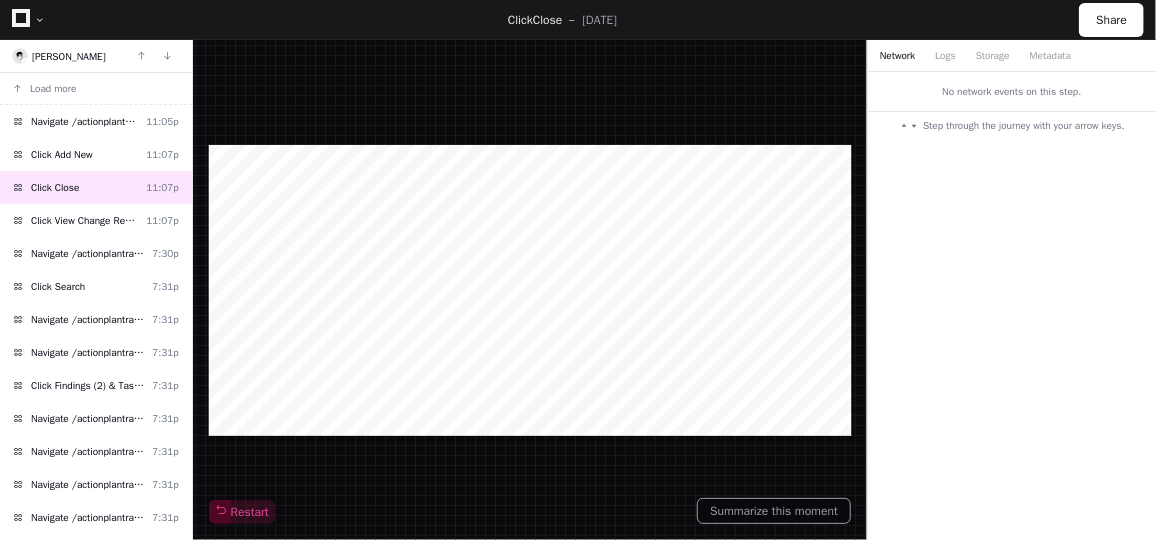 click 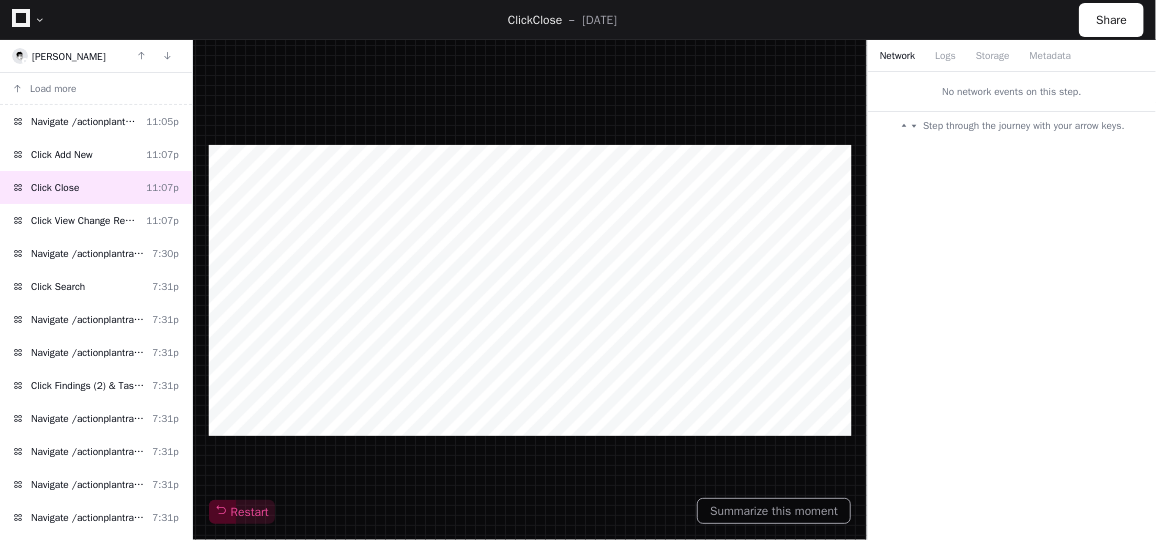 click 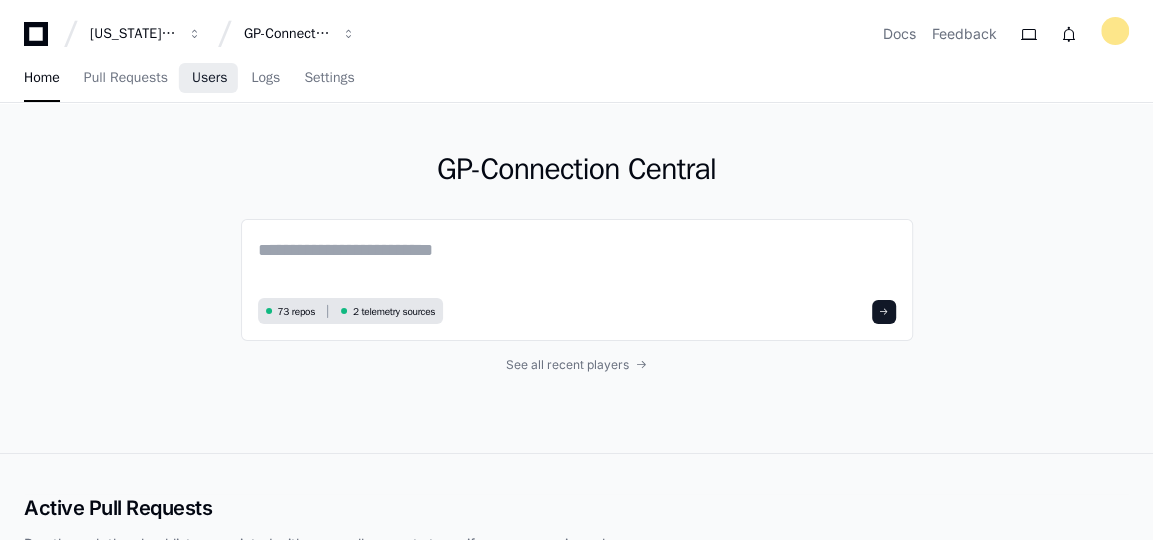 click on "Users" at bounding box center [210, 78] 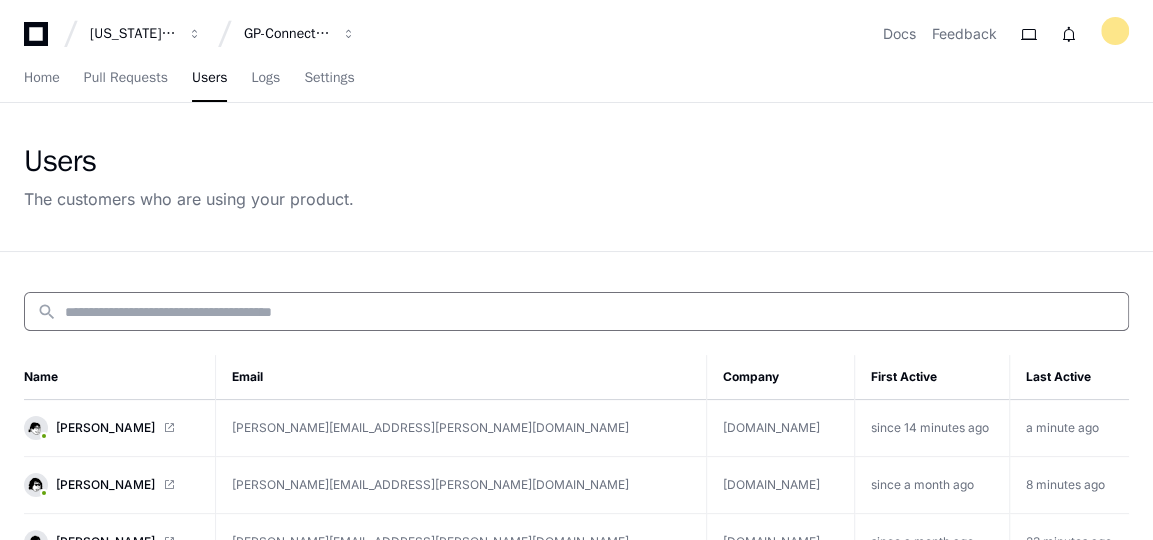 click at bounding box center [590, 312] 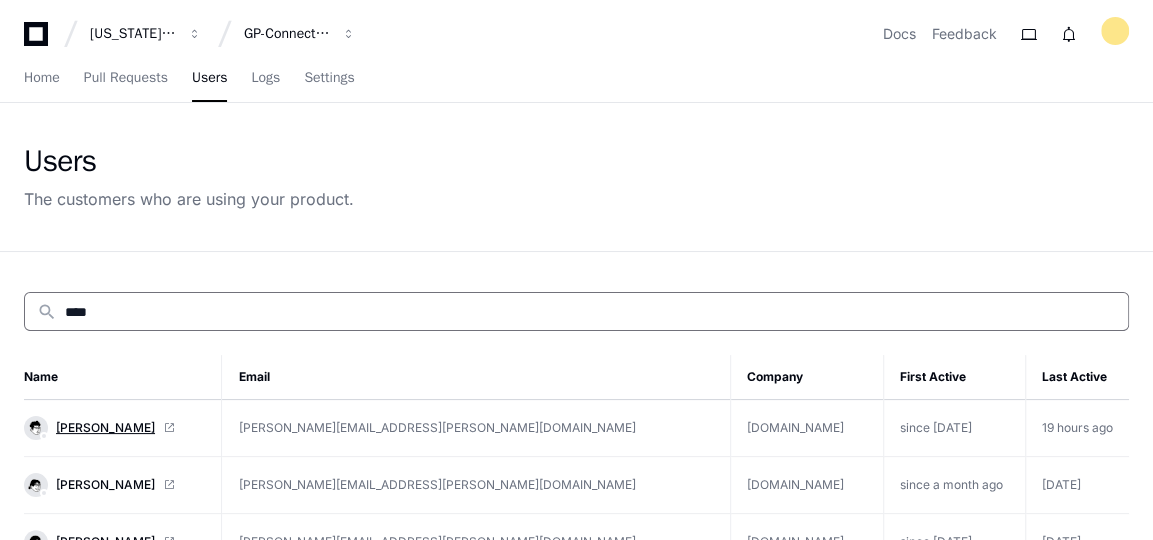 type on "****" 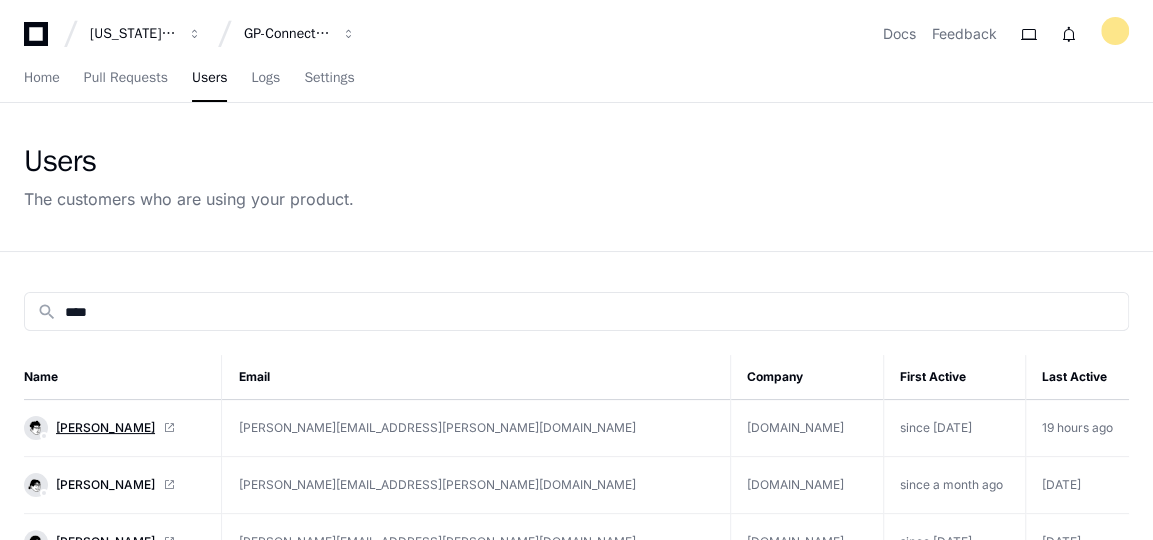click on "Heather Holler" 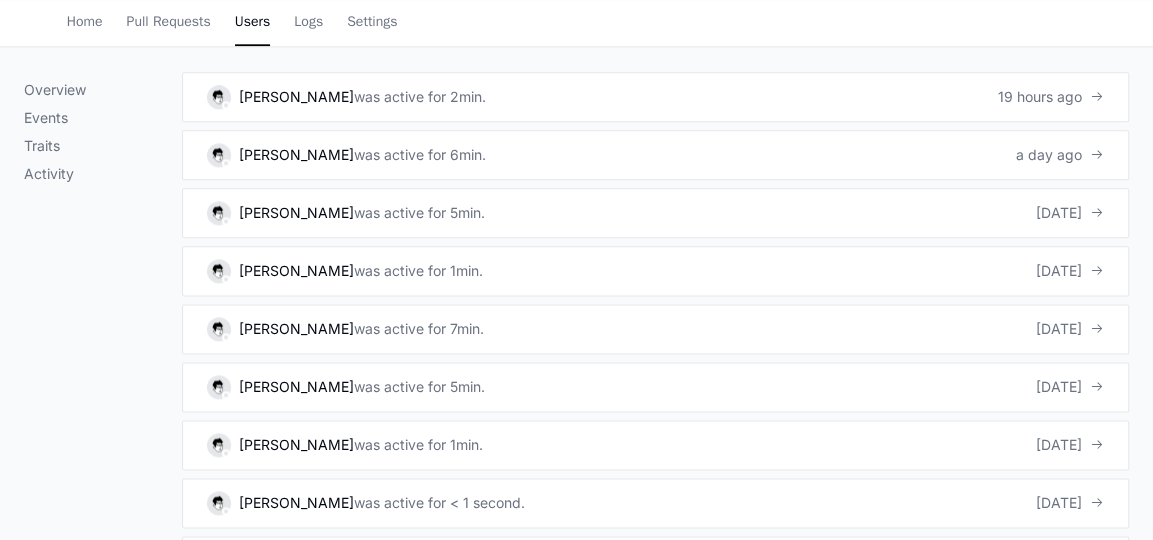 scroll, scrollTop: 1309, scrollLeft: 0, axis: vertical 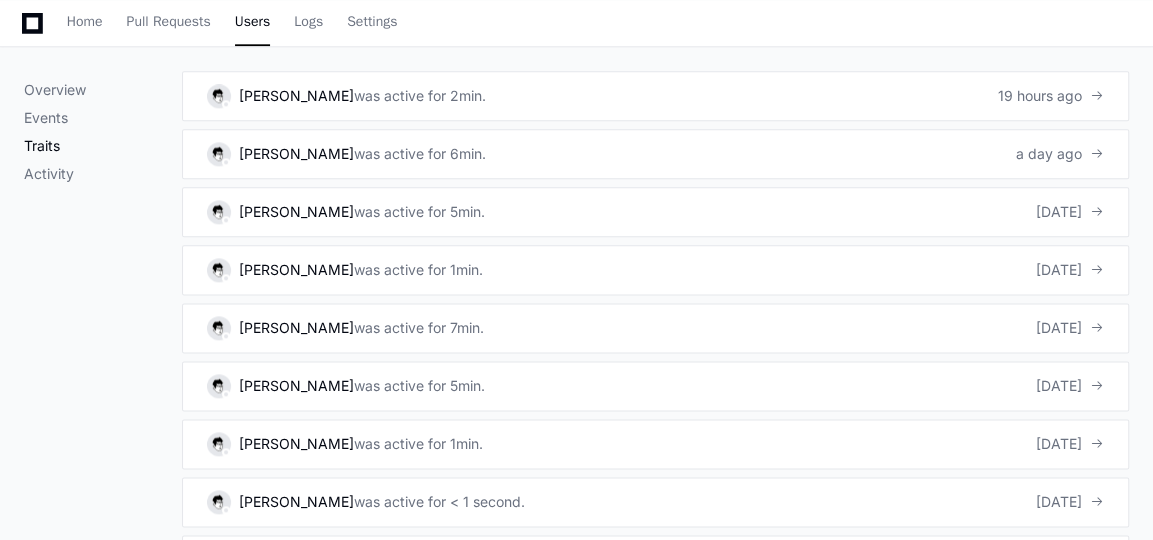 click on "Traits" 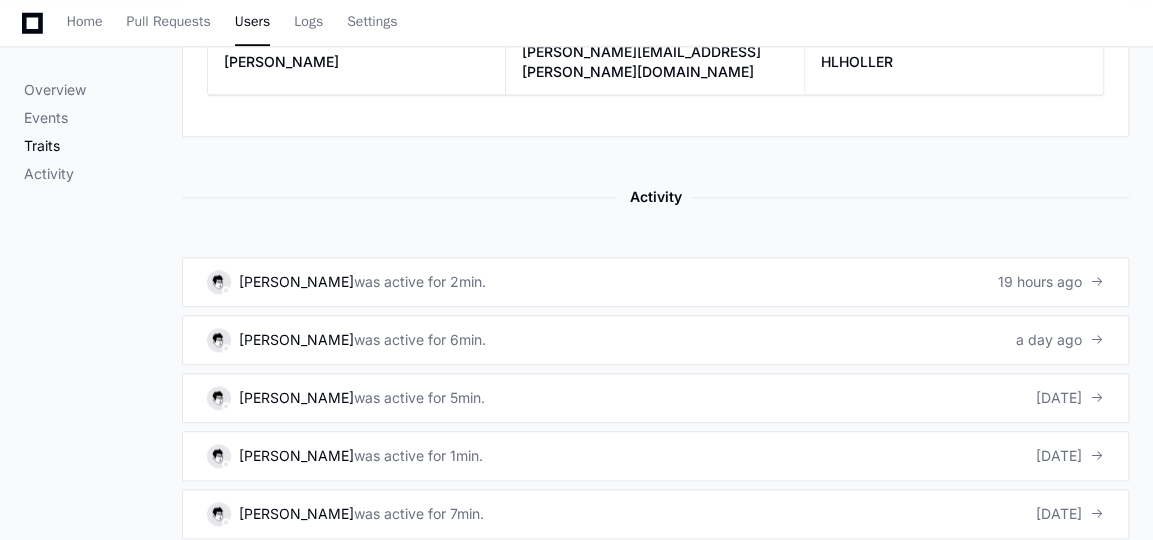 scroll, scrollTop: 1093, scrollLeft: 0, axis: vertical 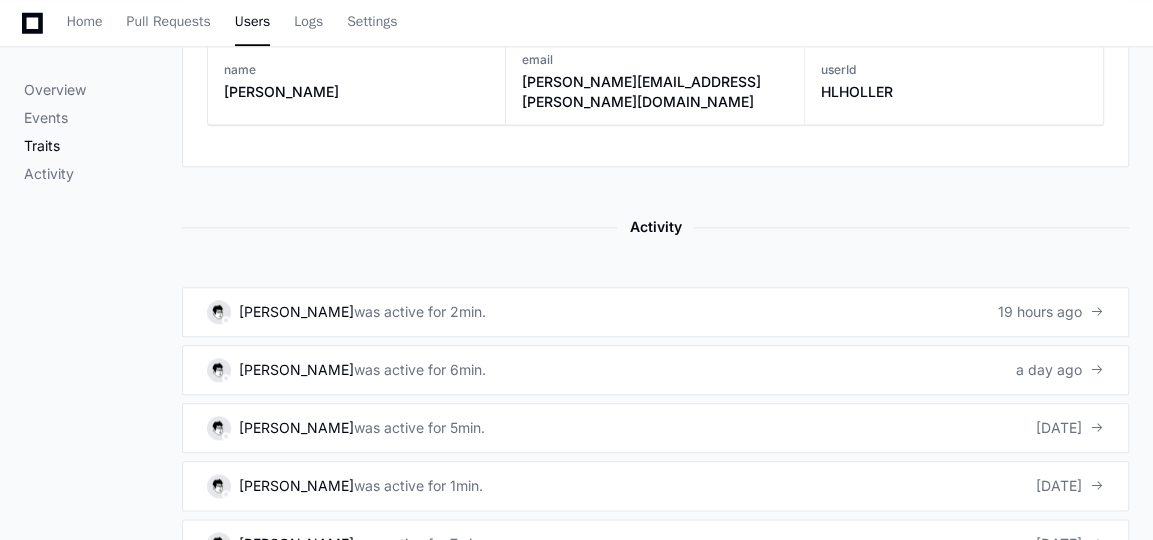 click on "Traits" 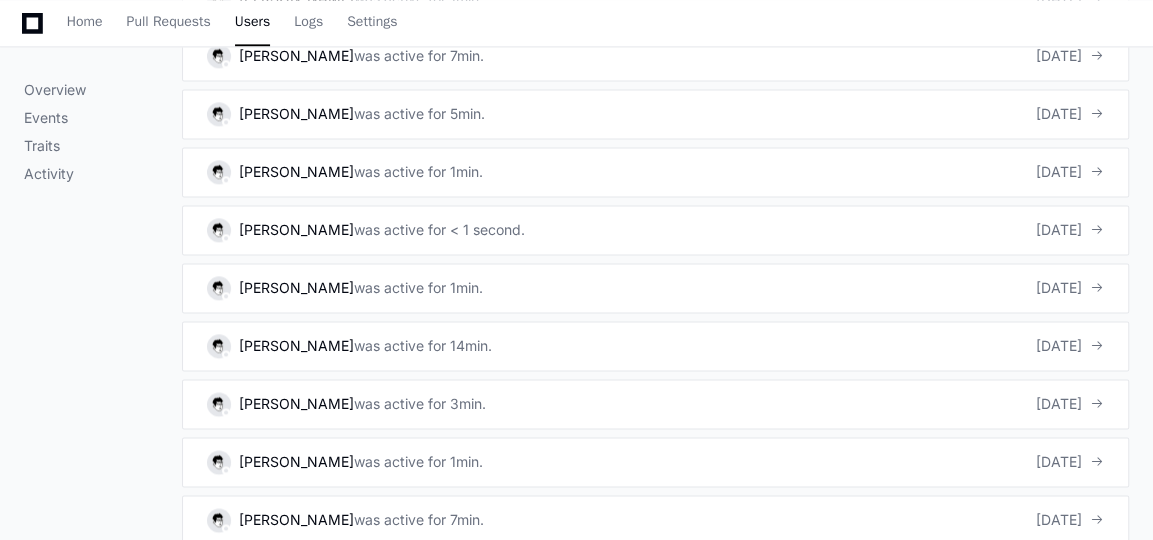scroll, scrollTop: 1583, scrollLeft: 0, axis: vertical 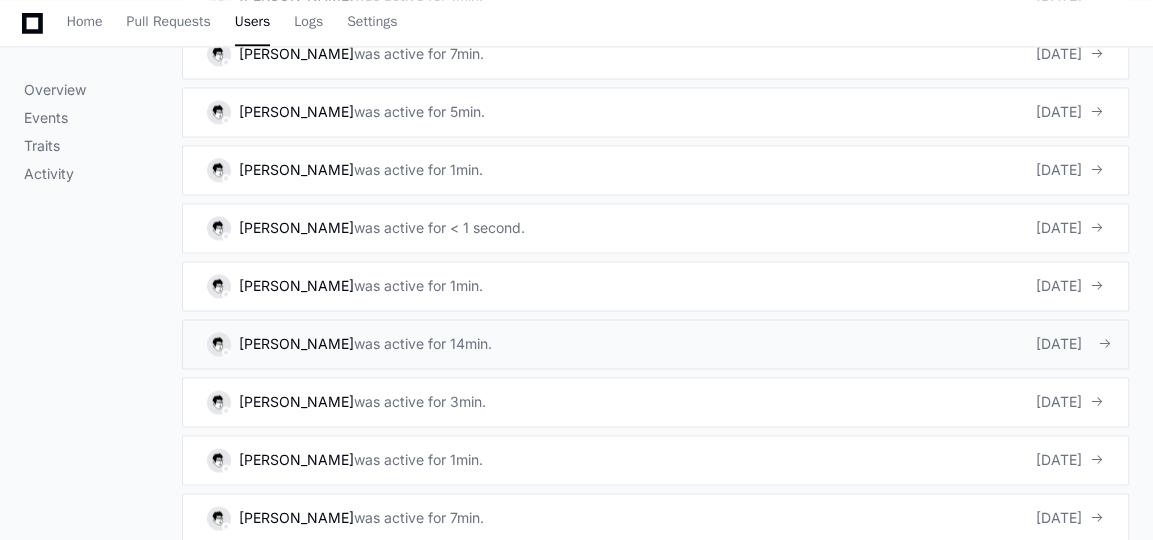 click on "[PERSON_NAME]" 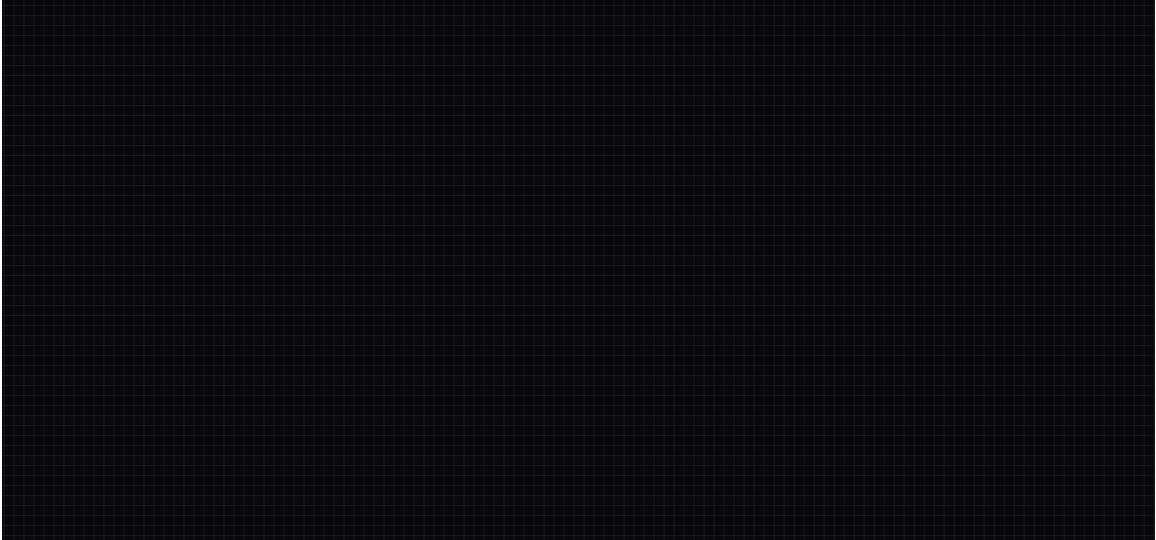 scroll, scrollTop: 0, scrollLeft: 0, axis: both 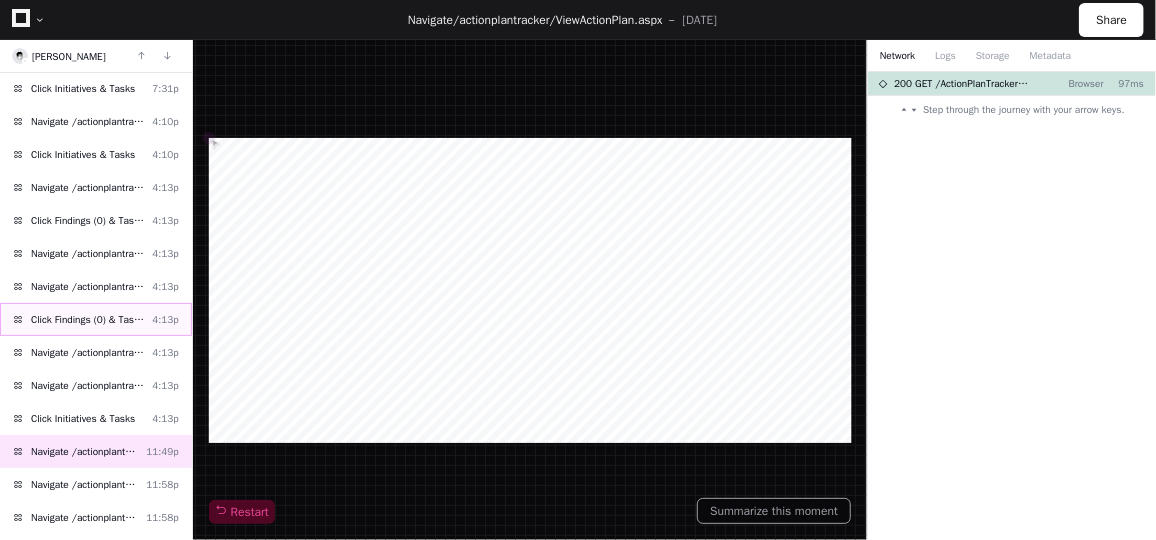 click on "Click Findings (0) & Tasks (200)" 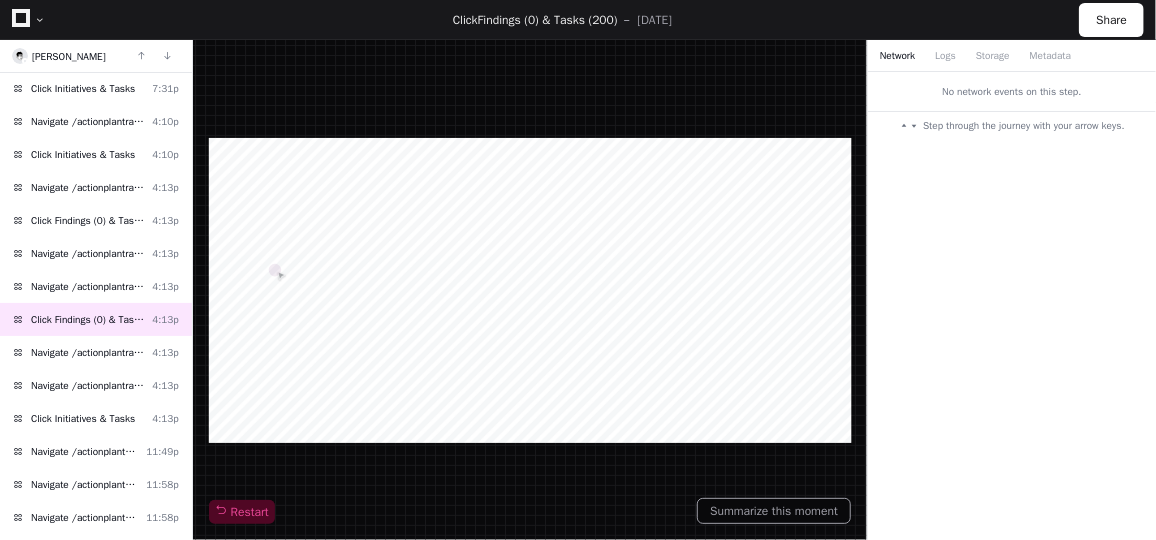 click on "Network" 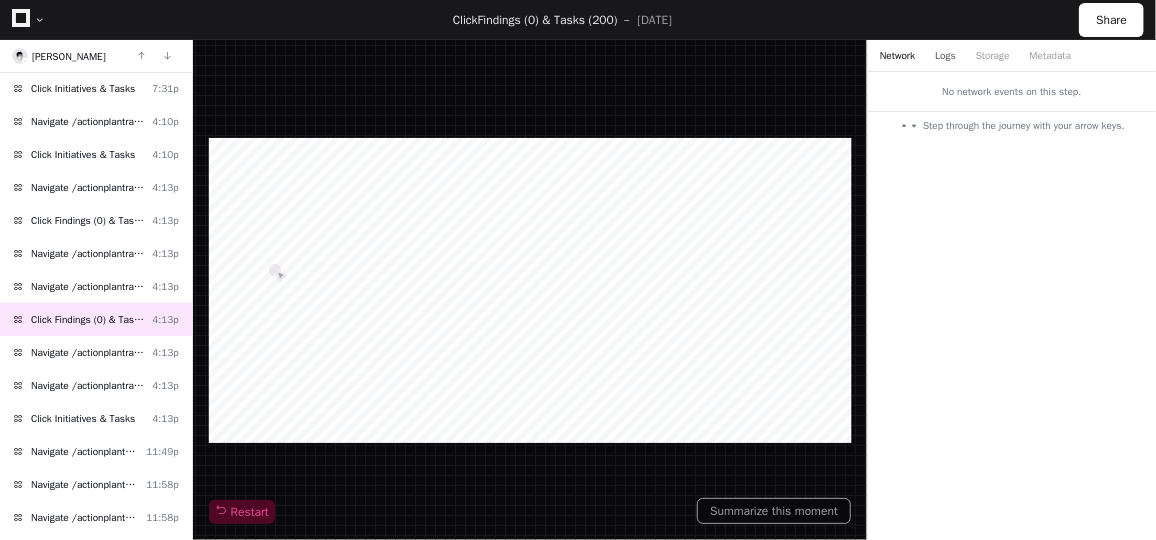 click on "Logs" 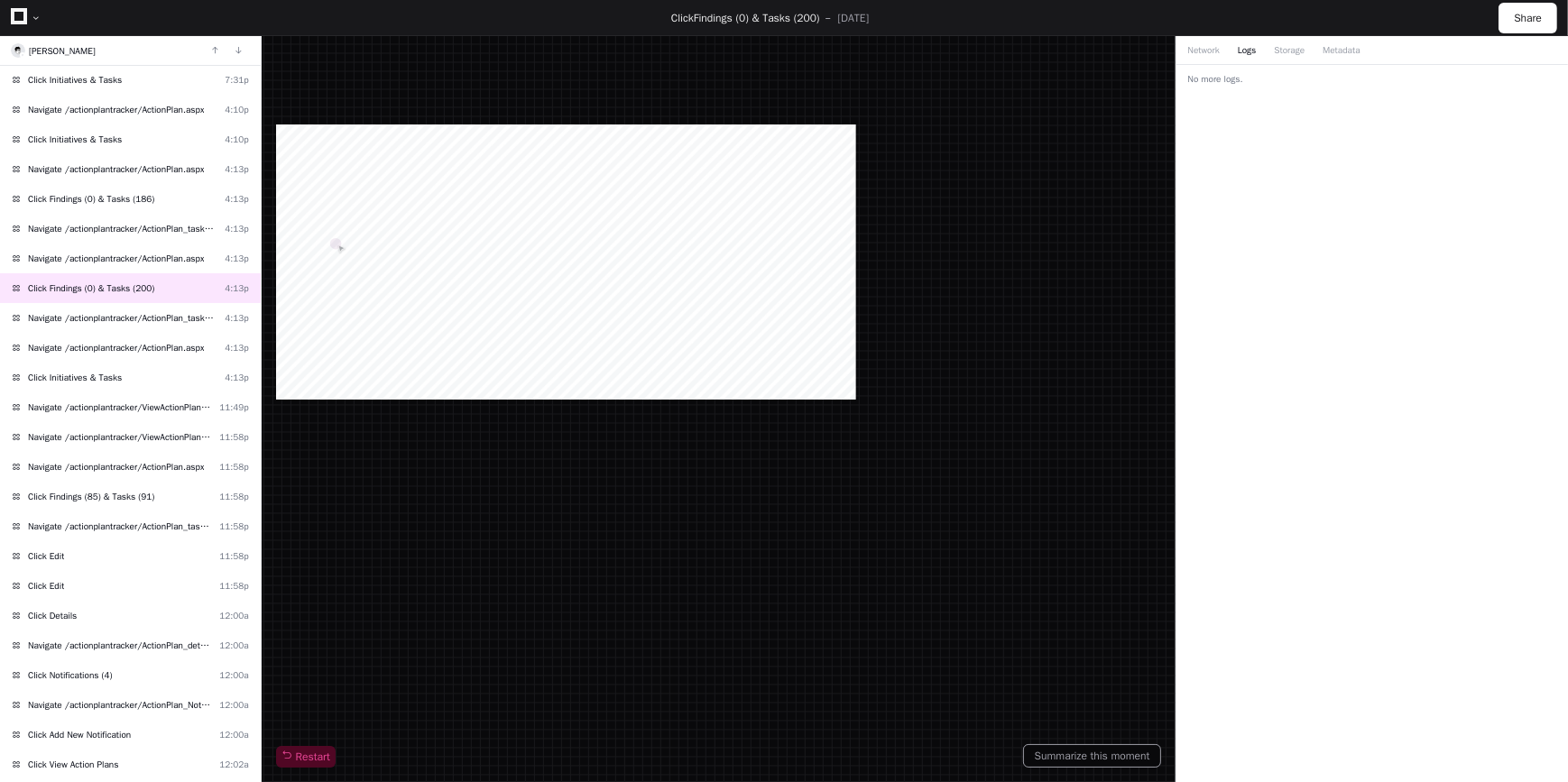 scroll, scrollTop: 149, scrollLeft: 0, axis: vertical 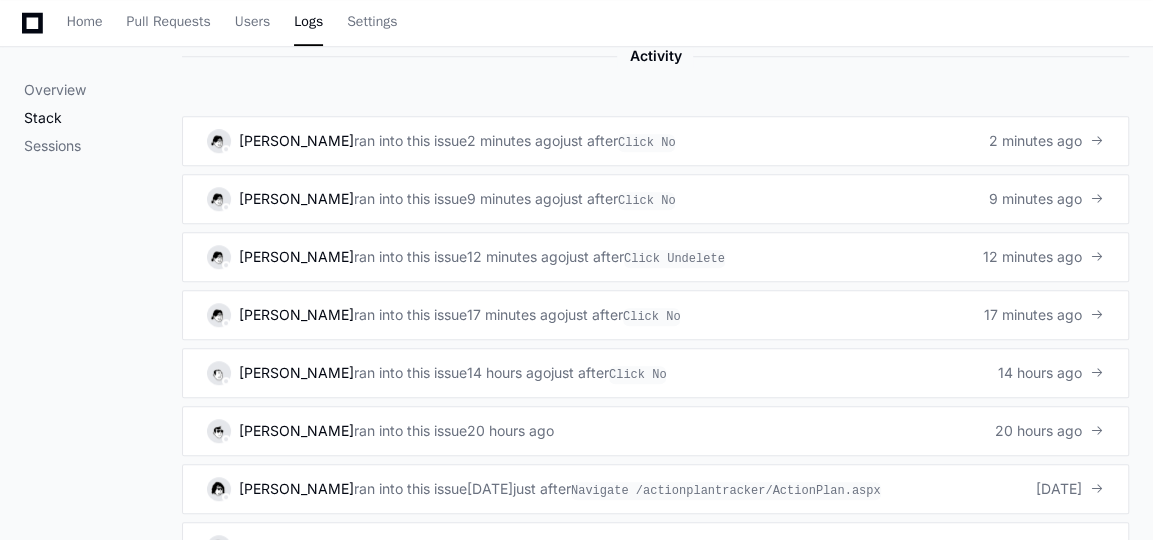 click on "Stack" 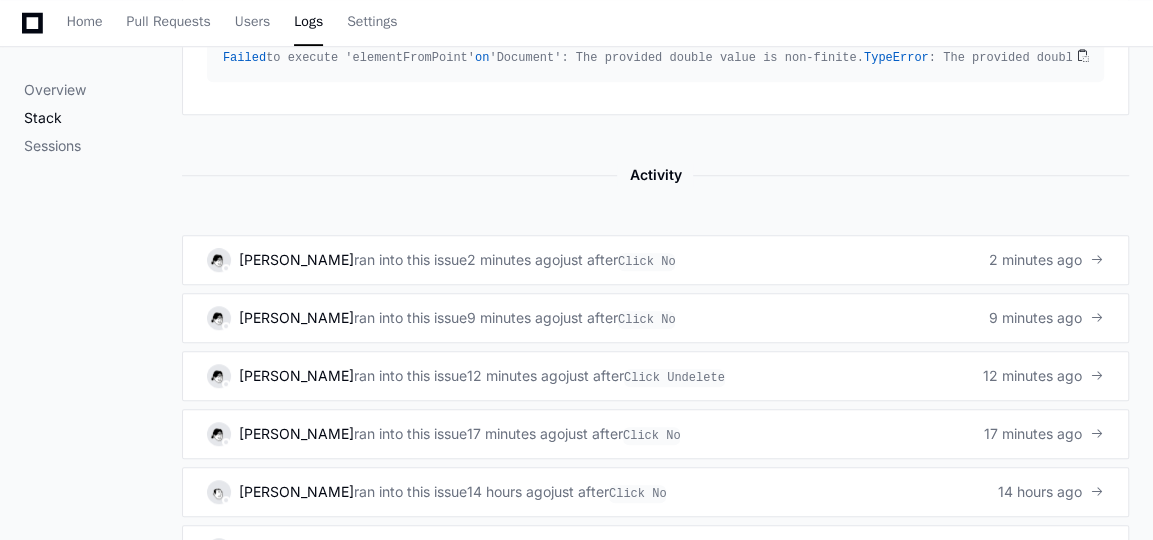 scroll, scrollTop: 787, scrollLeft: 0, axis: vertical 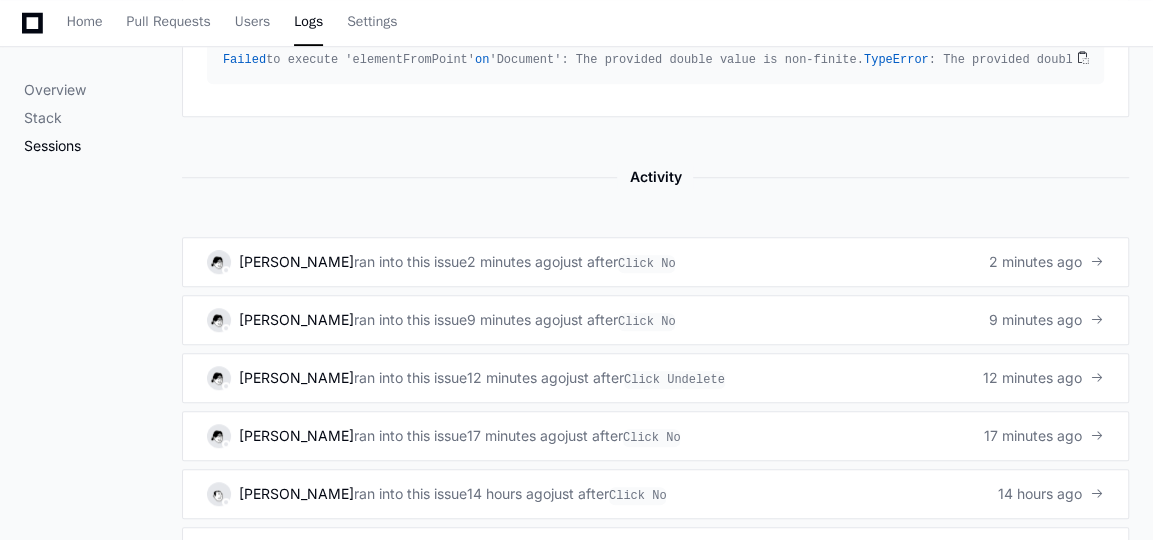 click on "Sessions" 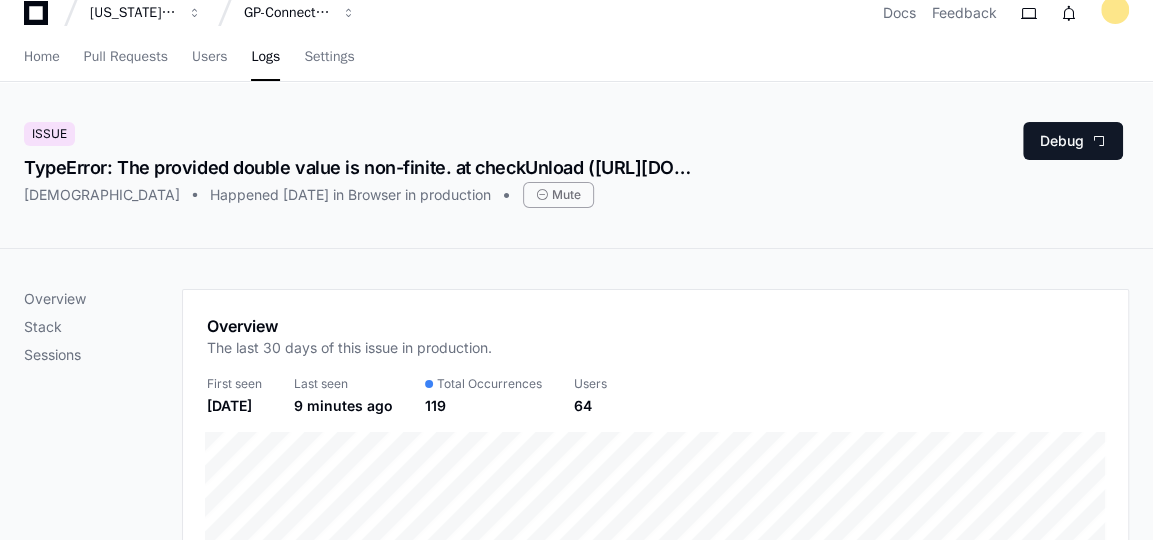scroll, scrollTop: 21, scrollLeft: 0, axis: vertical 